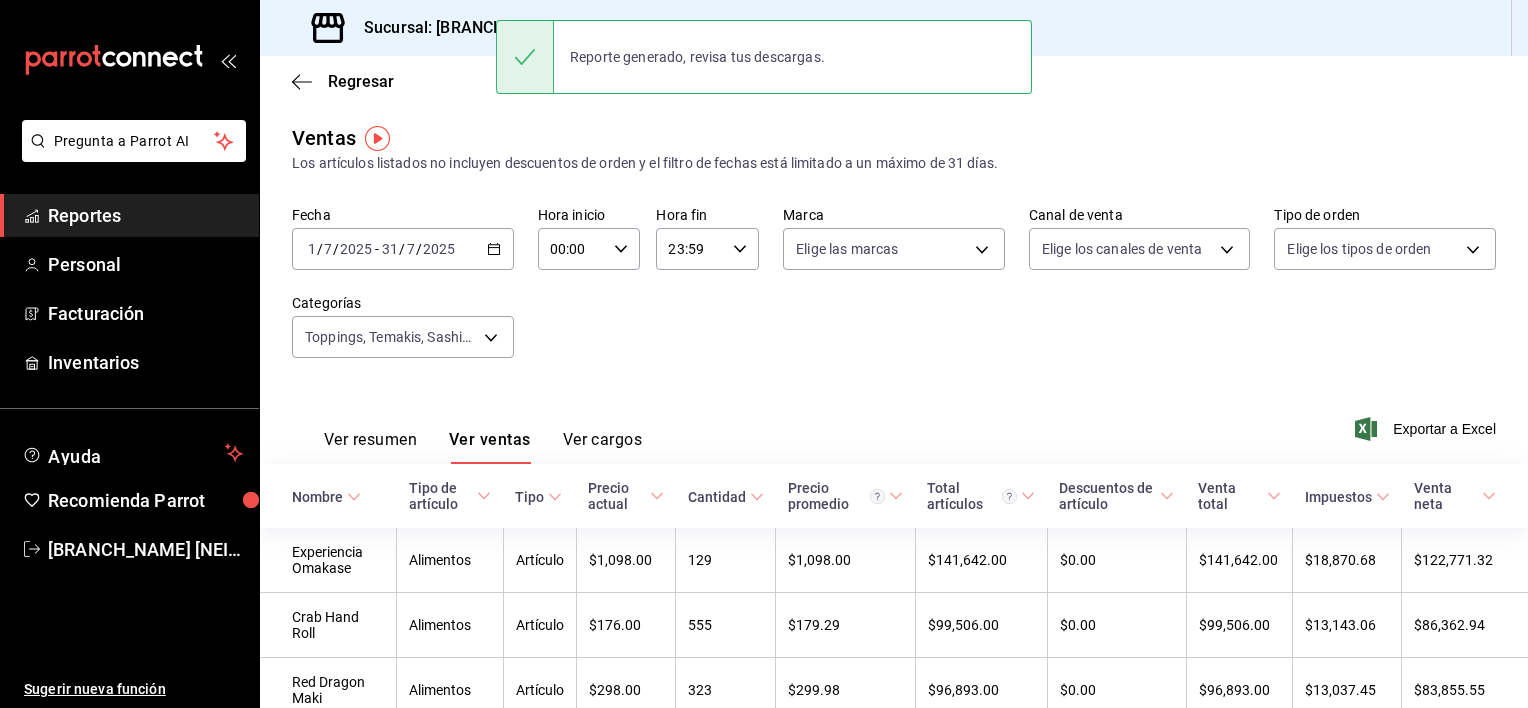 scroll, scrollTop: 0, scrollLeft: 0, axis: both 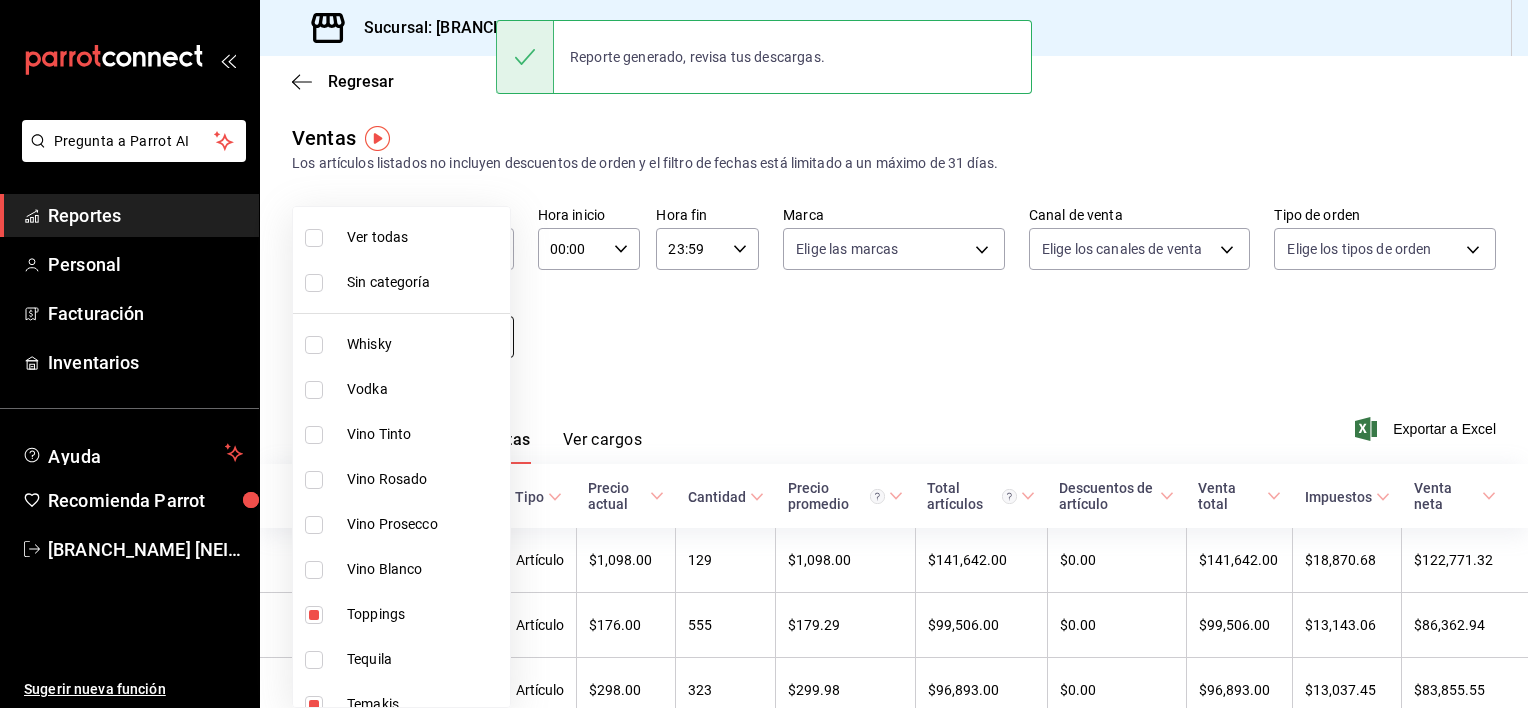 click on "Pregunta a Parrot AI Reportes Personal Facturación Inventarios Ayuda Recomienda Parrot Lomas Sugerir nueva función Sucursal: Lomas Regresar Ventas Los artículos listados no incluyen descuentos de orden y el filtro de fechas está limitado a un máximo de 31 días. Fecha [DATE] [DAY] / [DATE] - [DATE] [DAY] / [DATE] Hora inicio 00:00 Hora inicio Hora fin 23:59 Hora fin Marca Elige las marcas Canal de venta Elige los canales de venta Tipo de orden Elige los tipos de orden Categorías Toppings, Temakis, Sashimi Hotaru, Sashimi Corte Medio, Robatayaki, Postres, Omakase, Nigiri, Makis, Especiales, Entradas Calientes, Entradas, Bowls Ver resumen Ver ventas Ver cargos Exportar a Excel Nombre Tipo de artículo Tipo Precio actual Cantidad Precio promedio Total artículos Descuentos de artículo Venta total Impuestos Venta neta Experiencia Omakase Alimentos Artículo $[PRICE] [NUMBER] $[PRICE] $[PRICE] $[PRICE] $[PRICE] $[PRICE] Crab Hand Roll Alimentos Artículo" at bounding box center (764, 354) 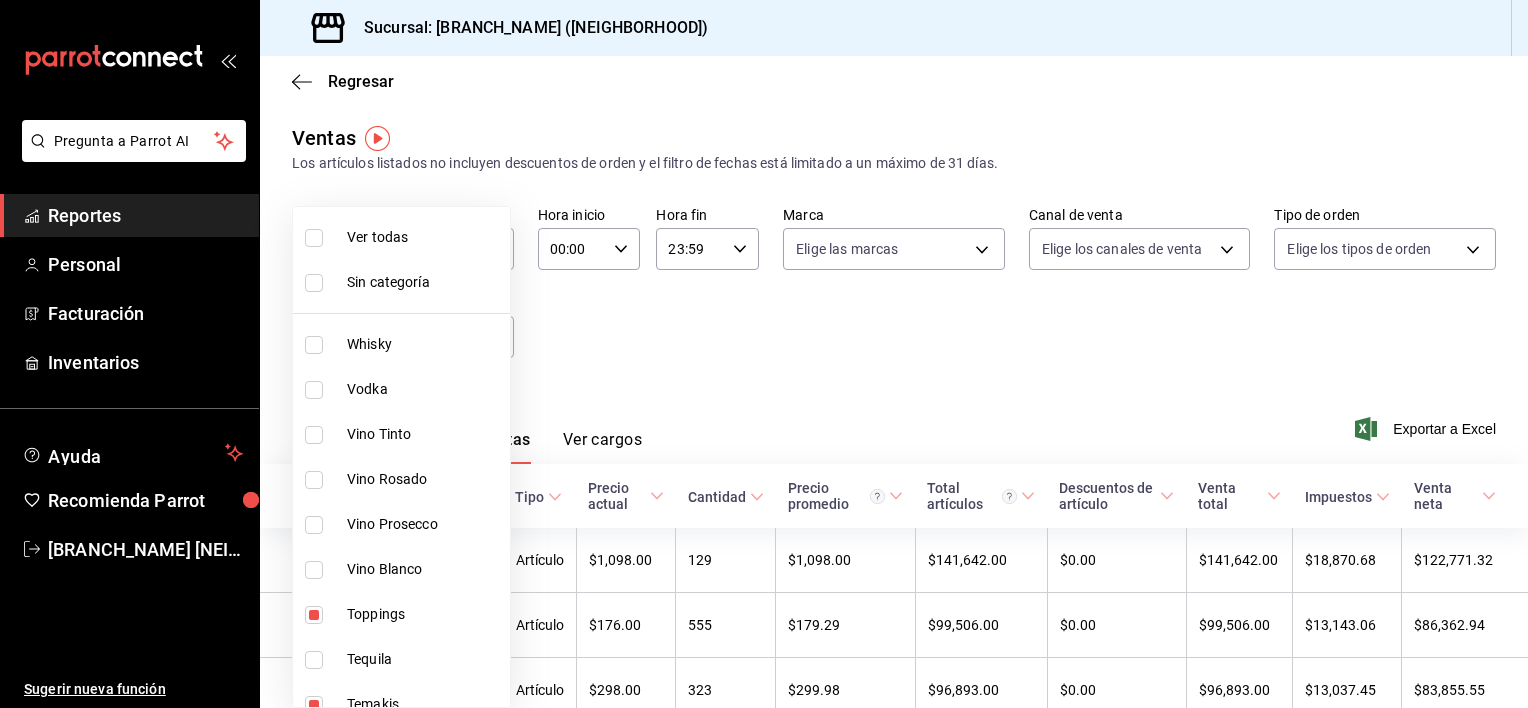 click on "Ver todas" at bounding box center (424, 237) 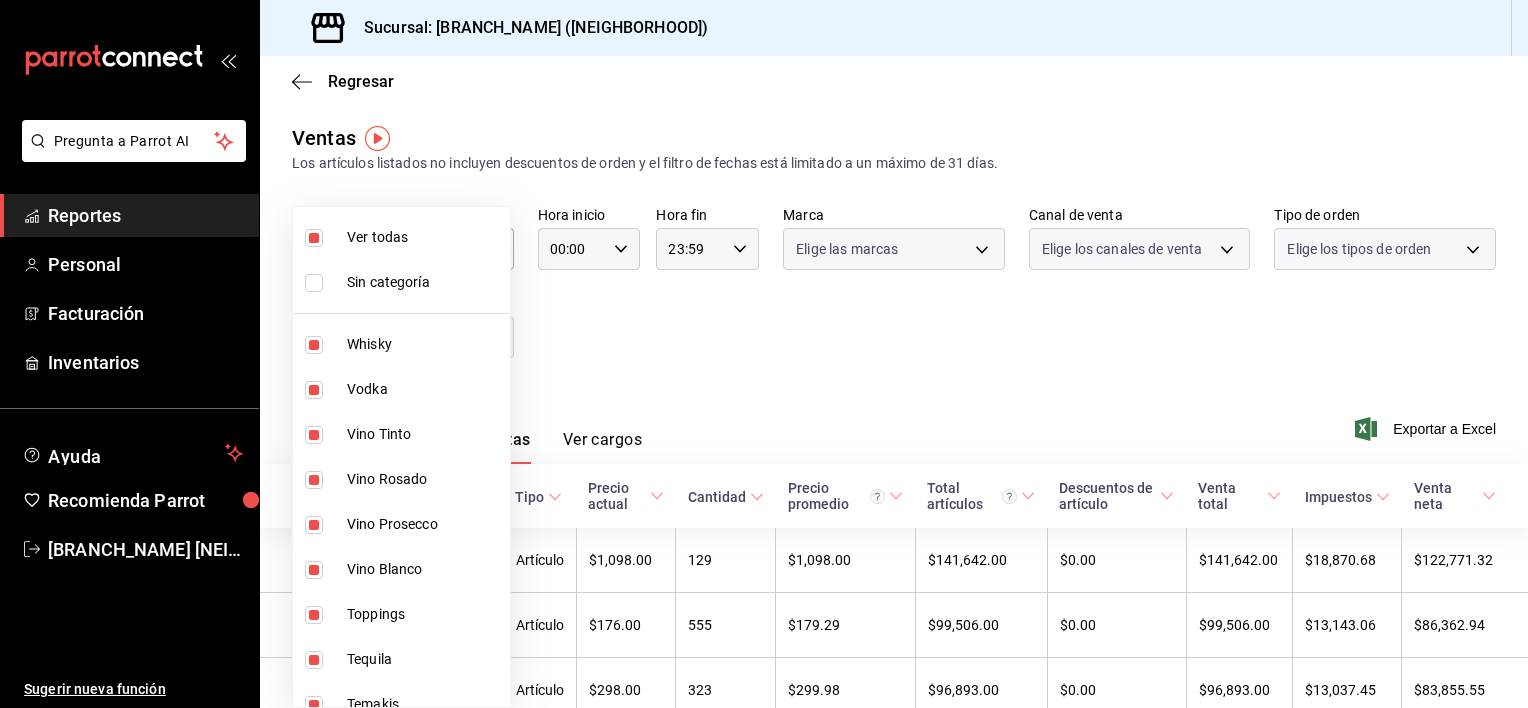 click on "Ver todas" at bounding box center [424, 237] 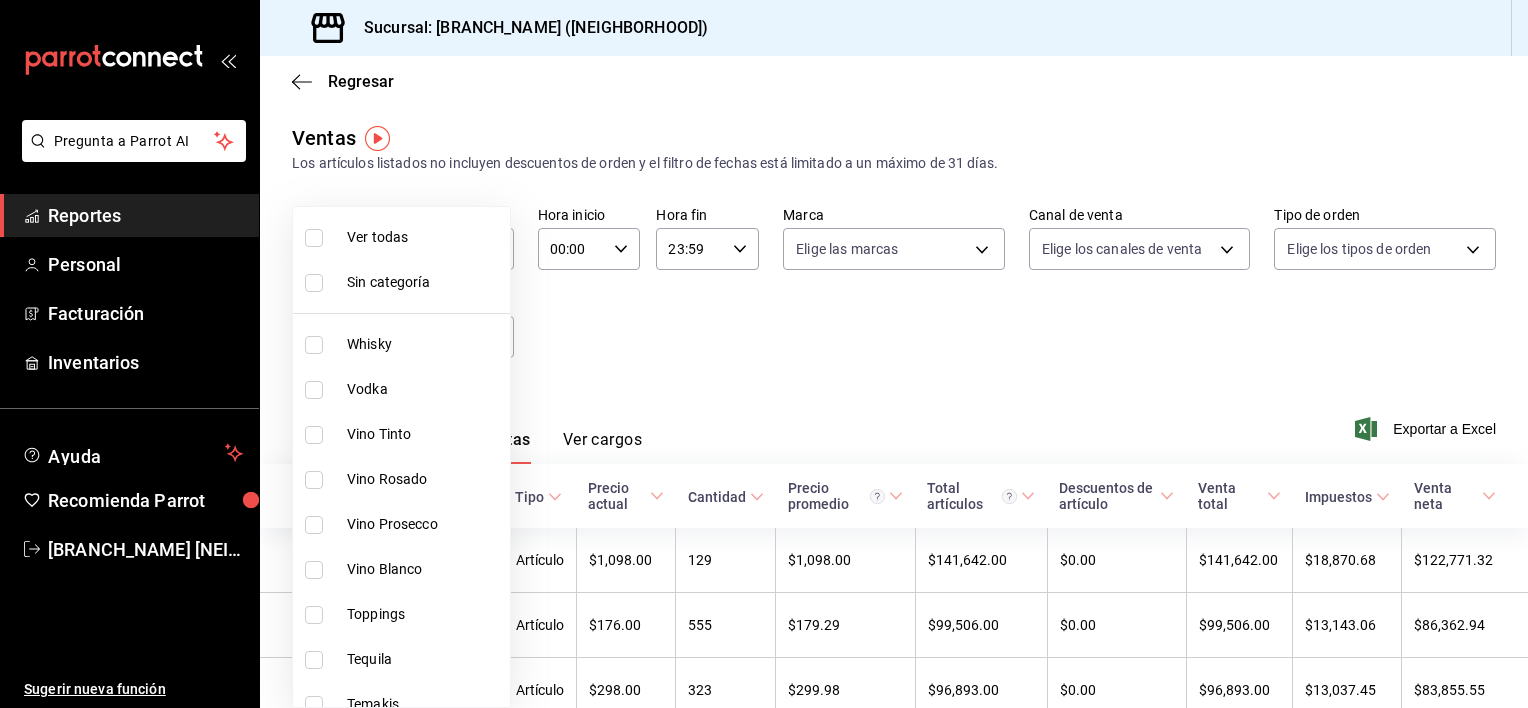 click on "Whisky" at bounding box center [424, 344] 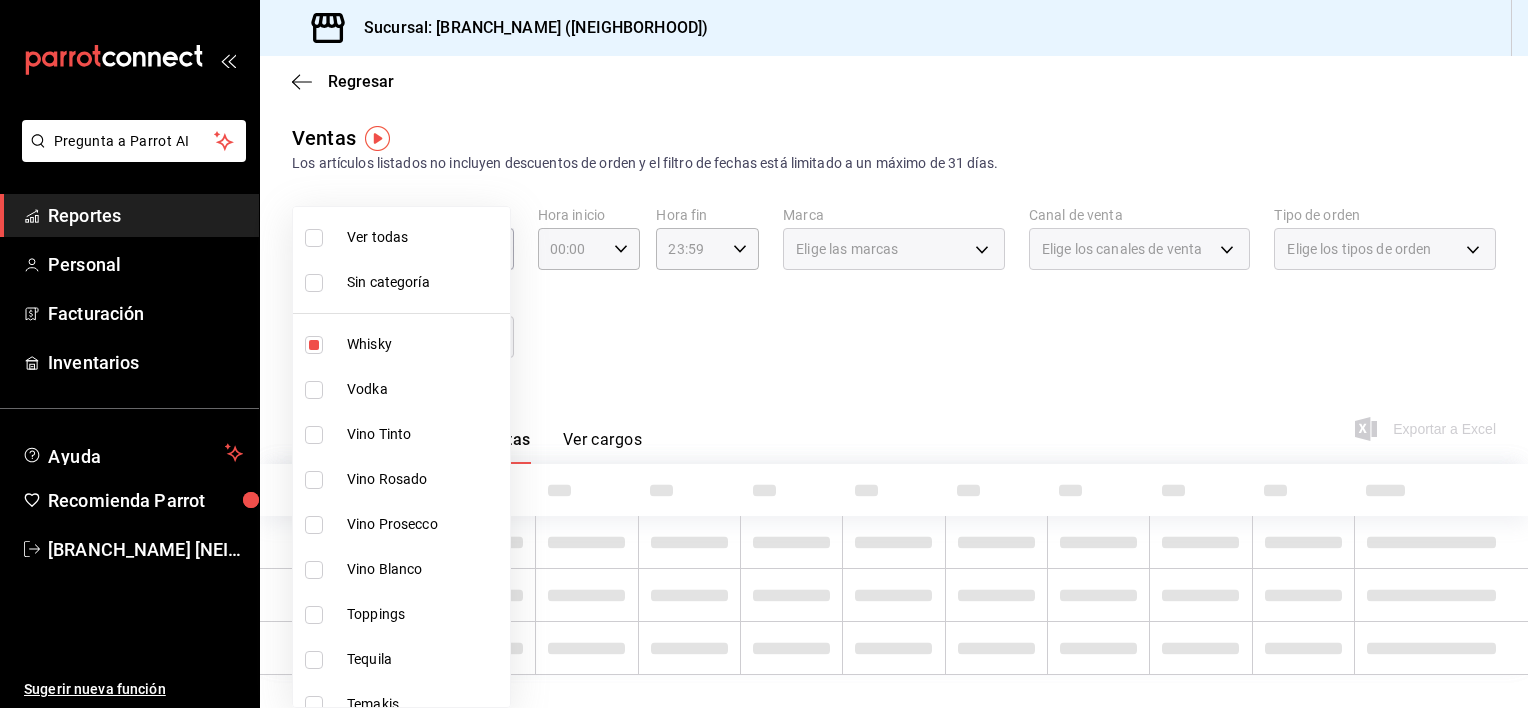 click on "Vodka" at bounding box center (401, 389) 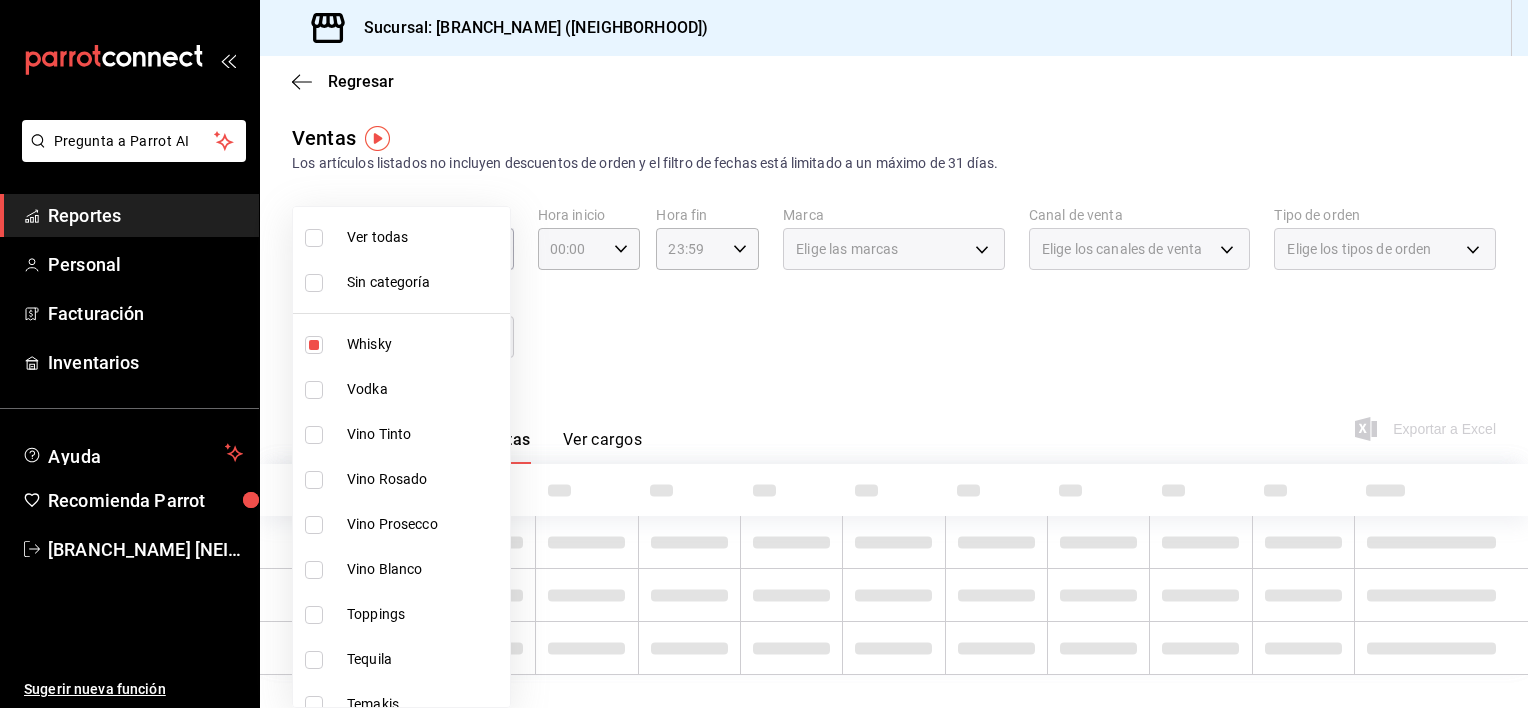 checkbox on "true" 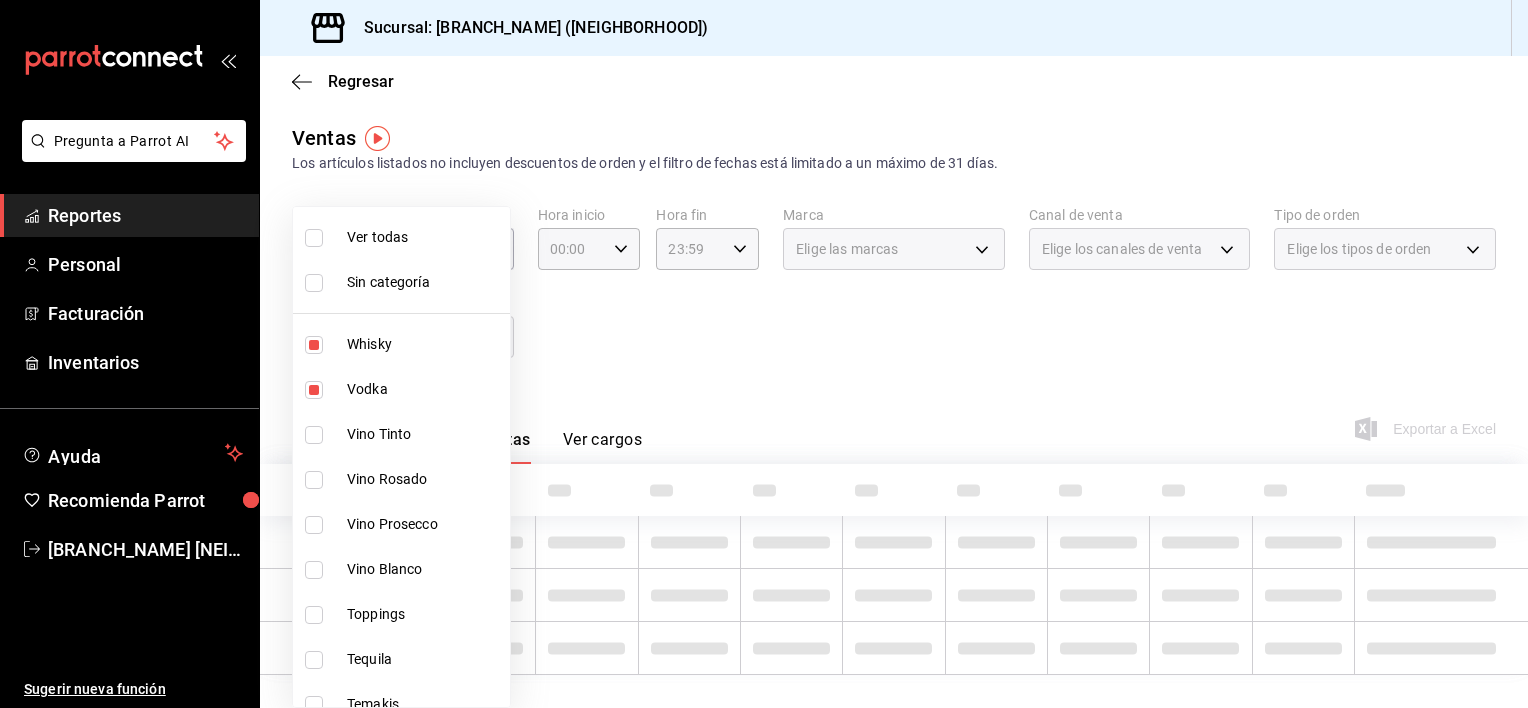 click on "Vino Tinto" at bounding box center [401, 434] 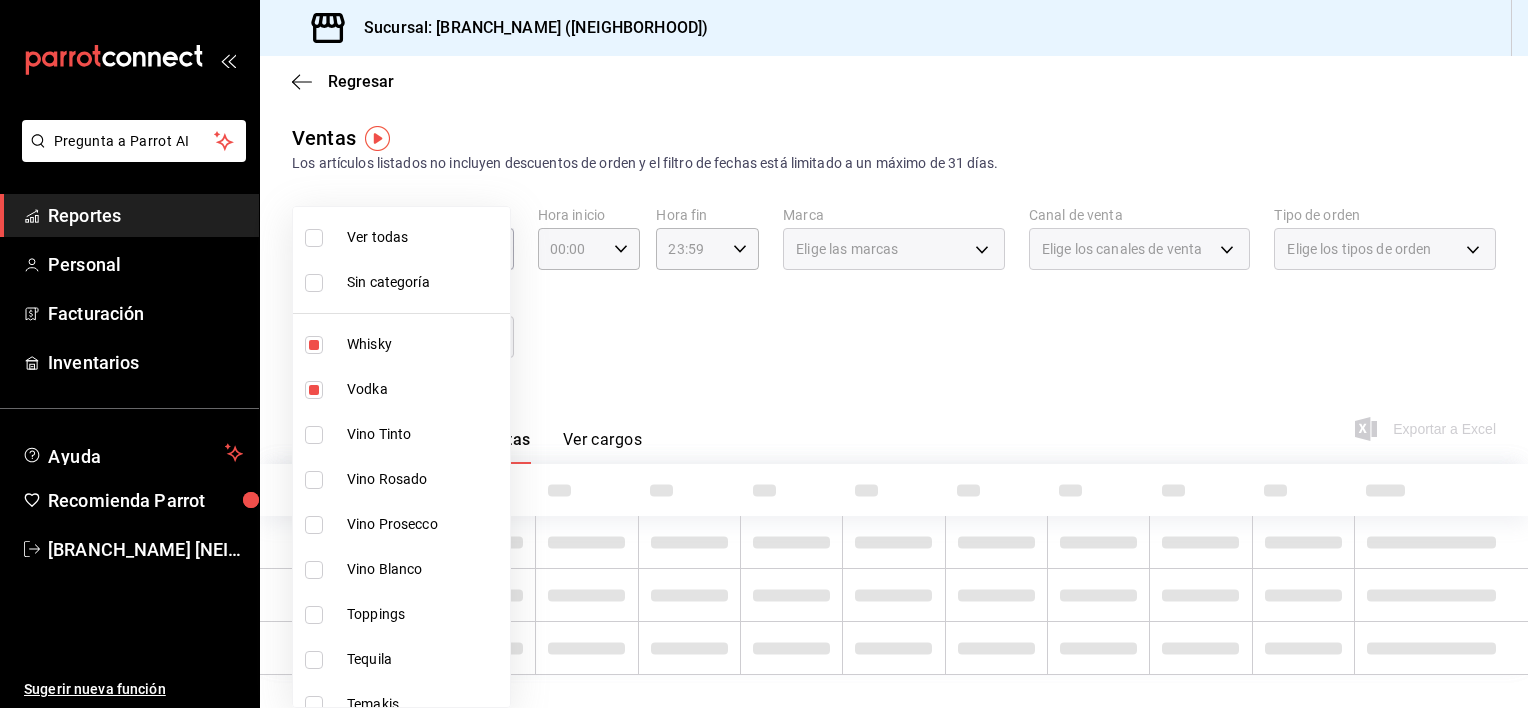 checkbox on "true" 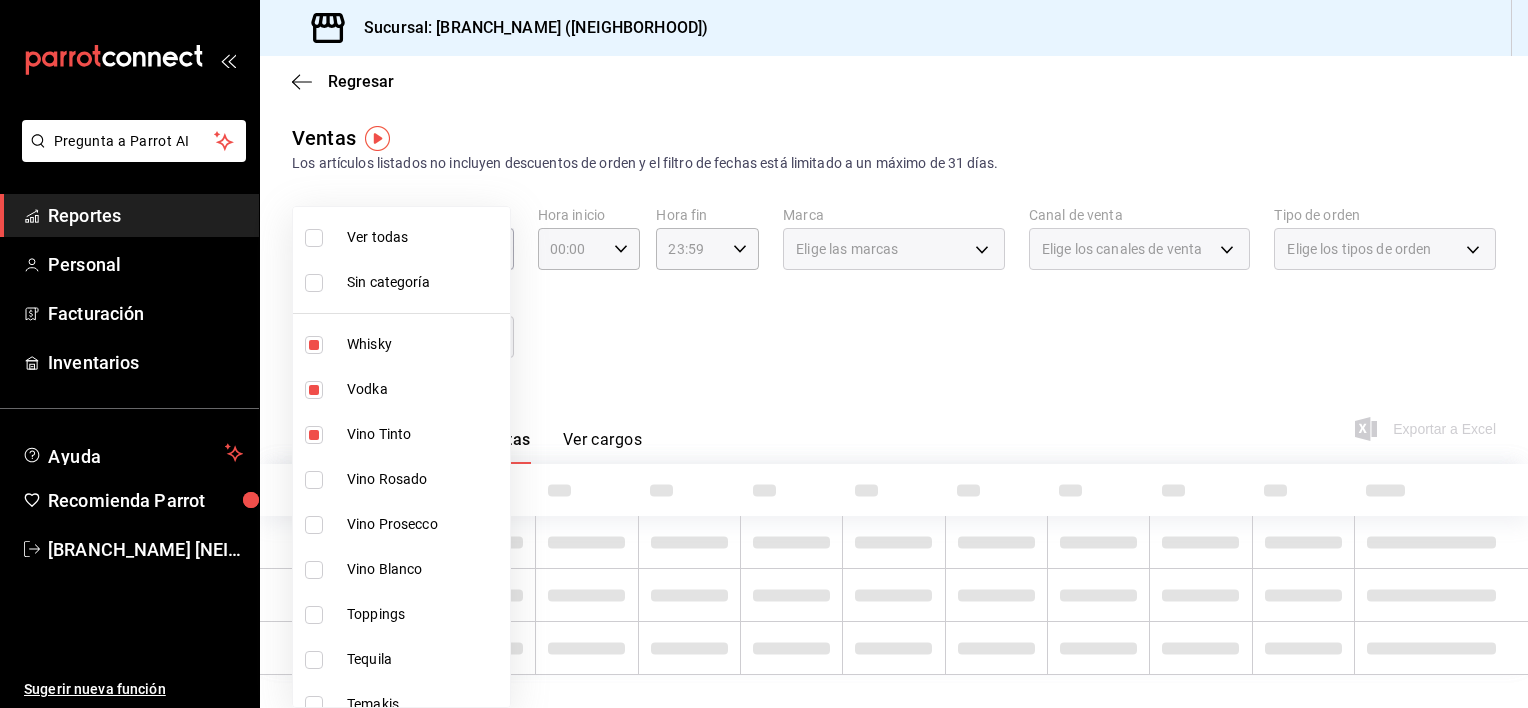 click on "Vino Rosado" at bounding box center (401, 479) 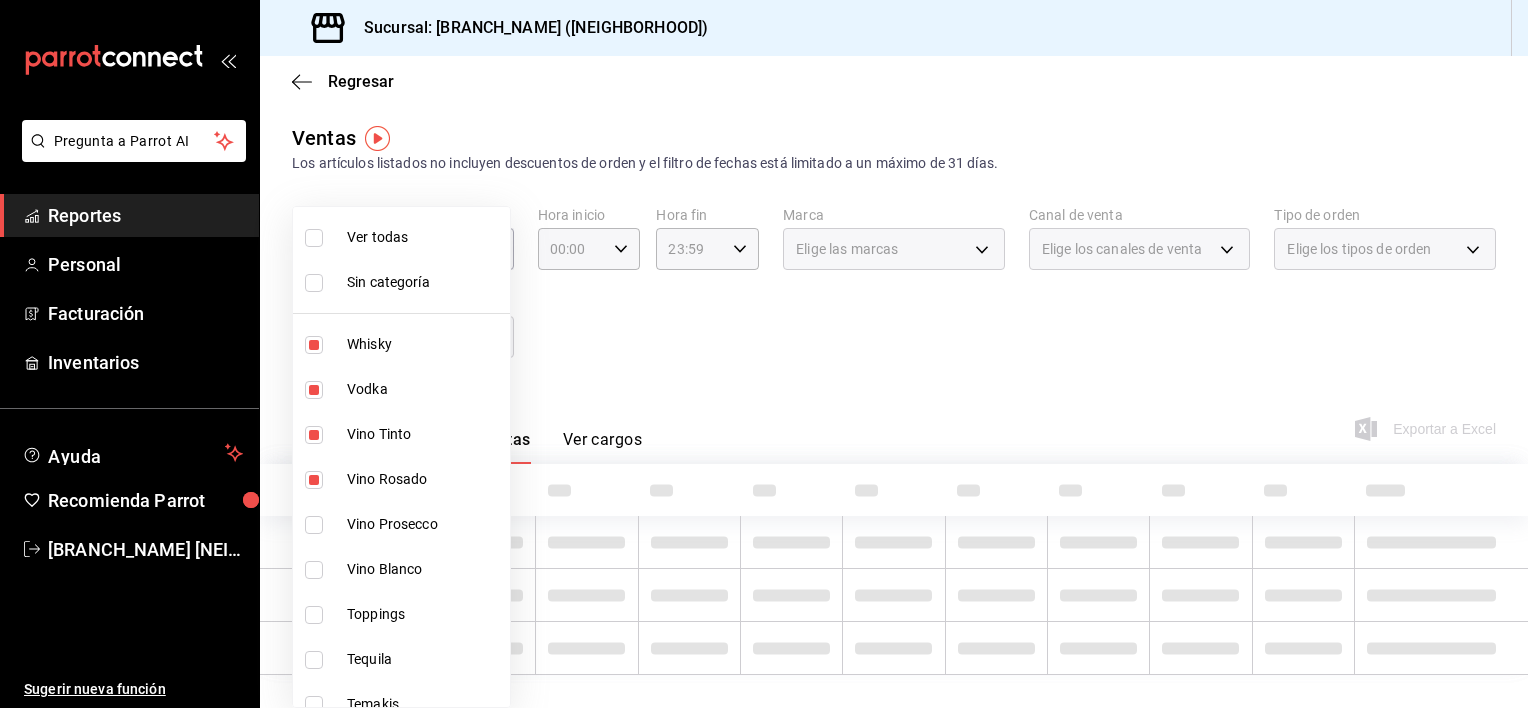 click at bounding box center [314, 525] 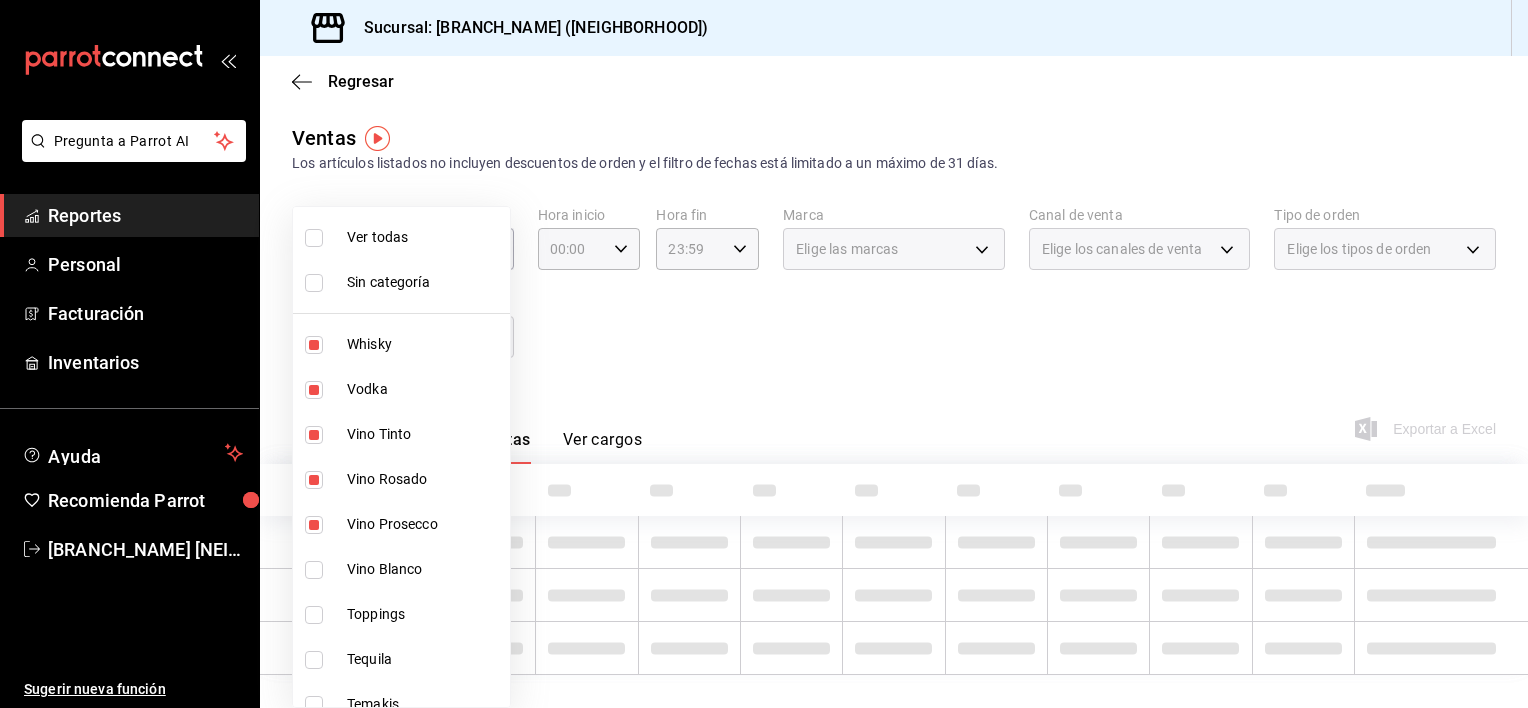 click at bounding box center [314, 570] 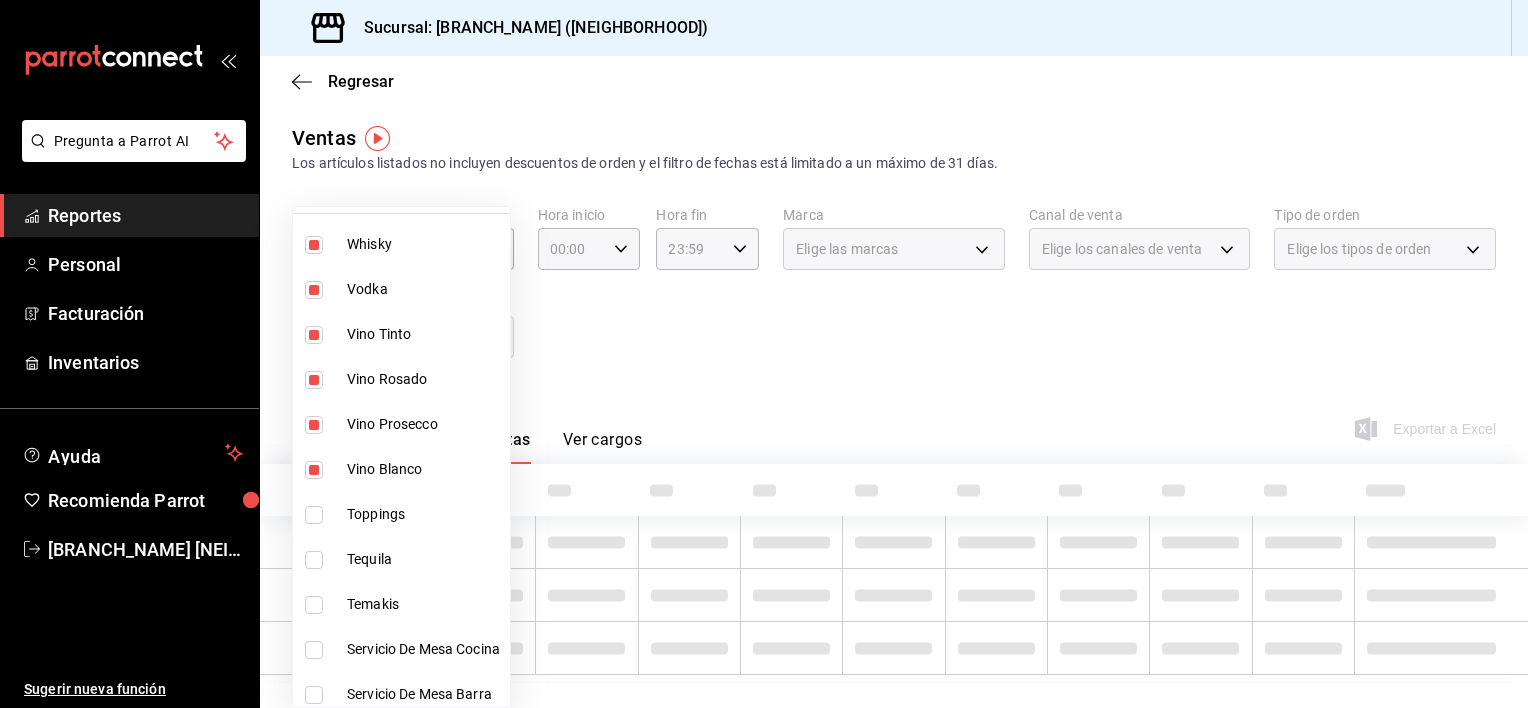 scroll, scrollTop: 103, scrollLeft: 0, axis: vertical 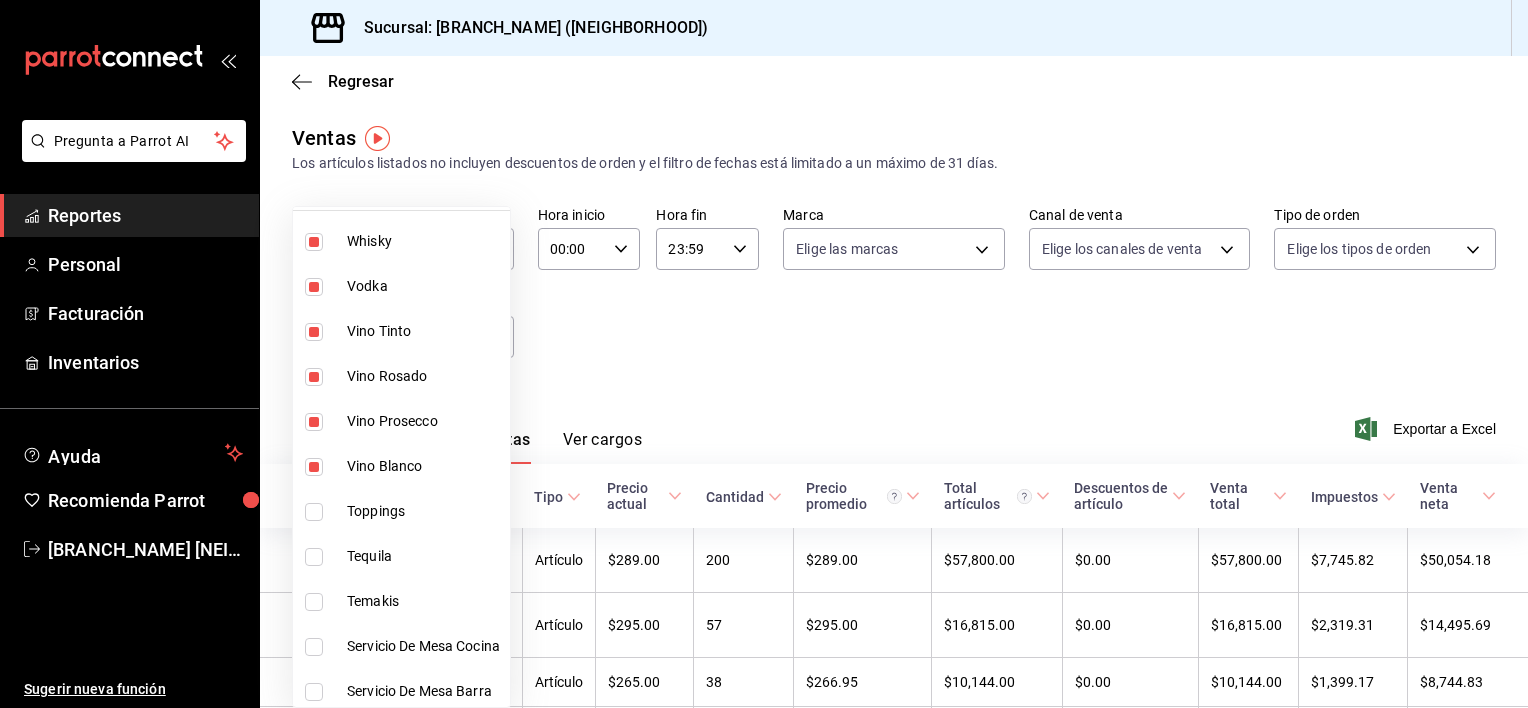 click at bounding box center (314, 557) 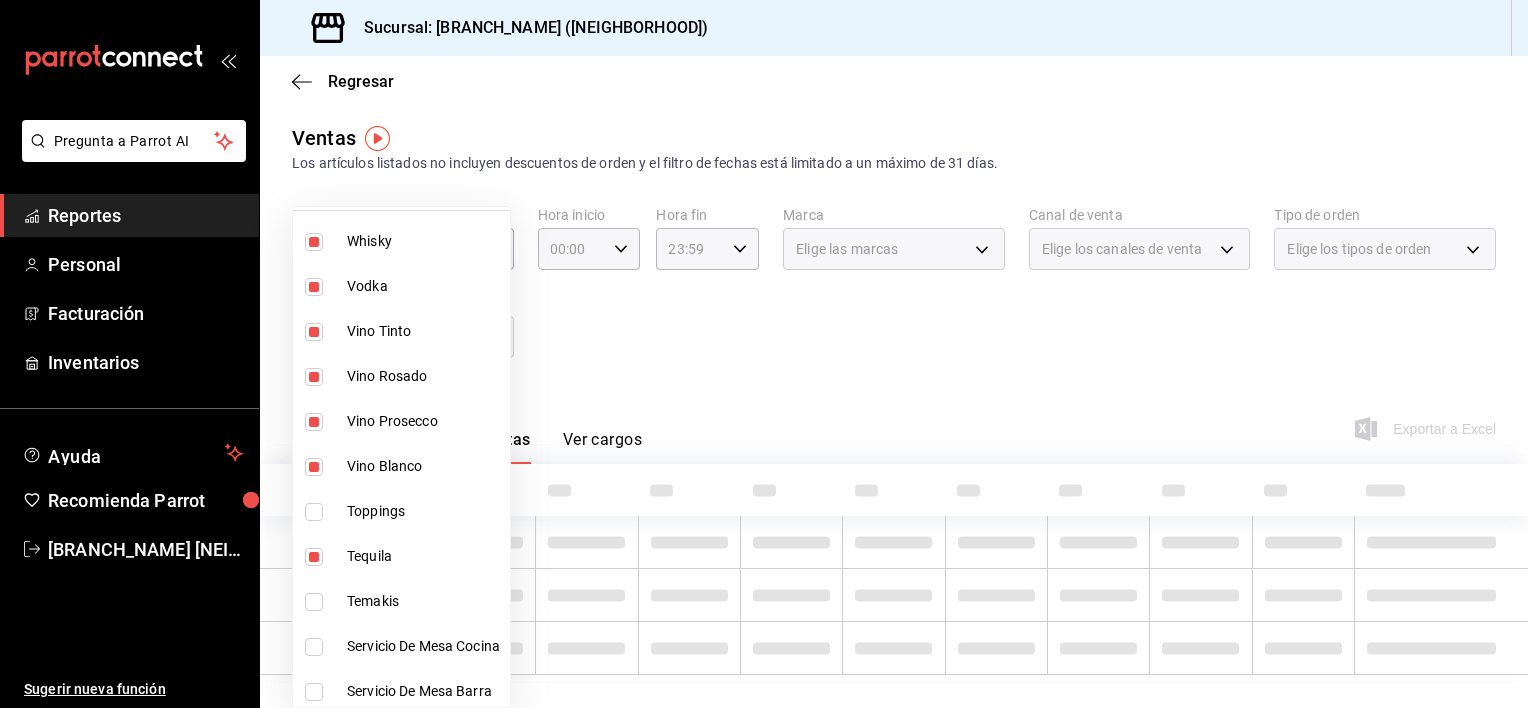 click at bounding box center (314, 557) 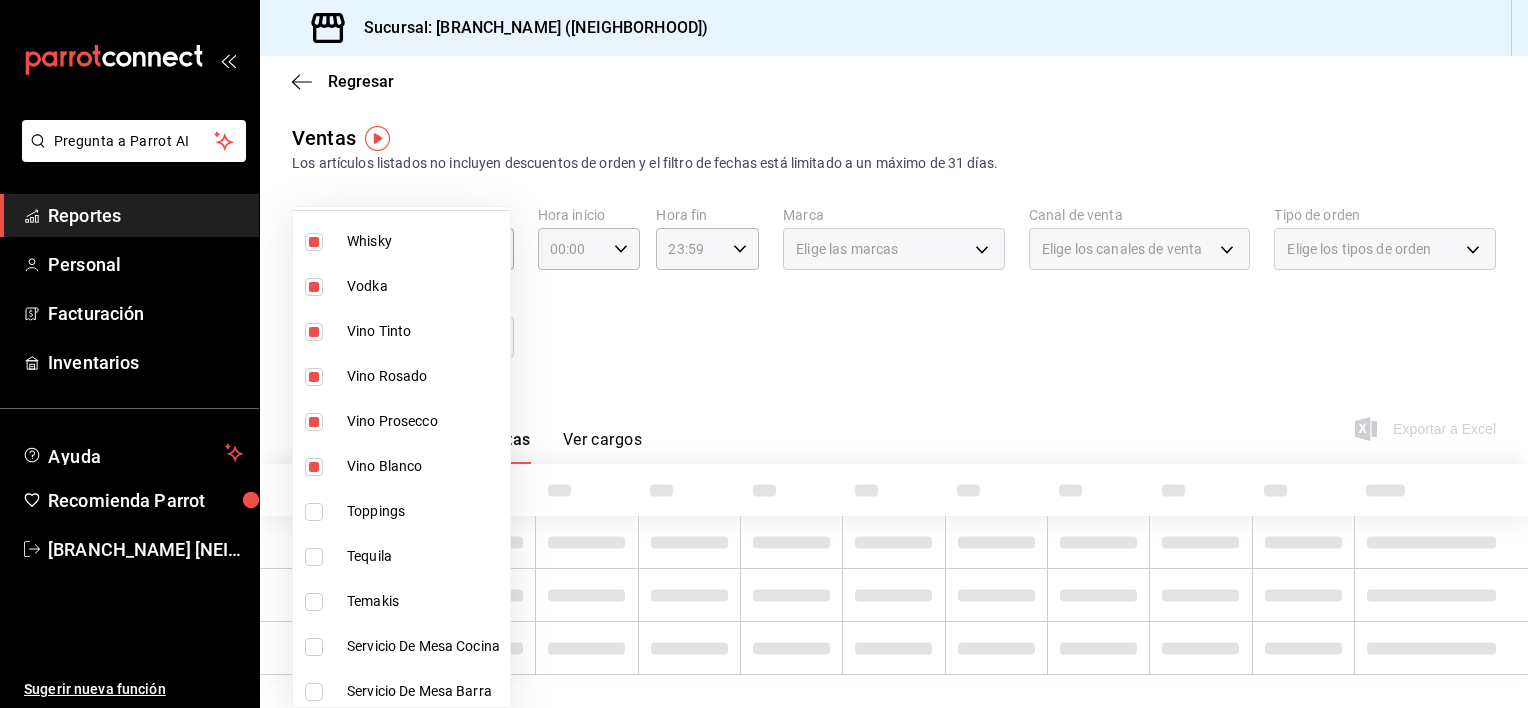 click at bounding box center (314, 557) 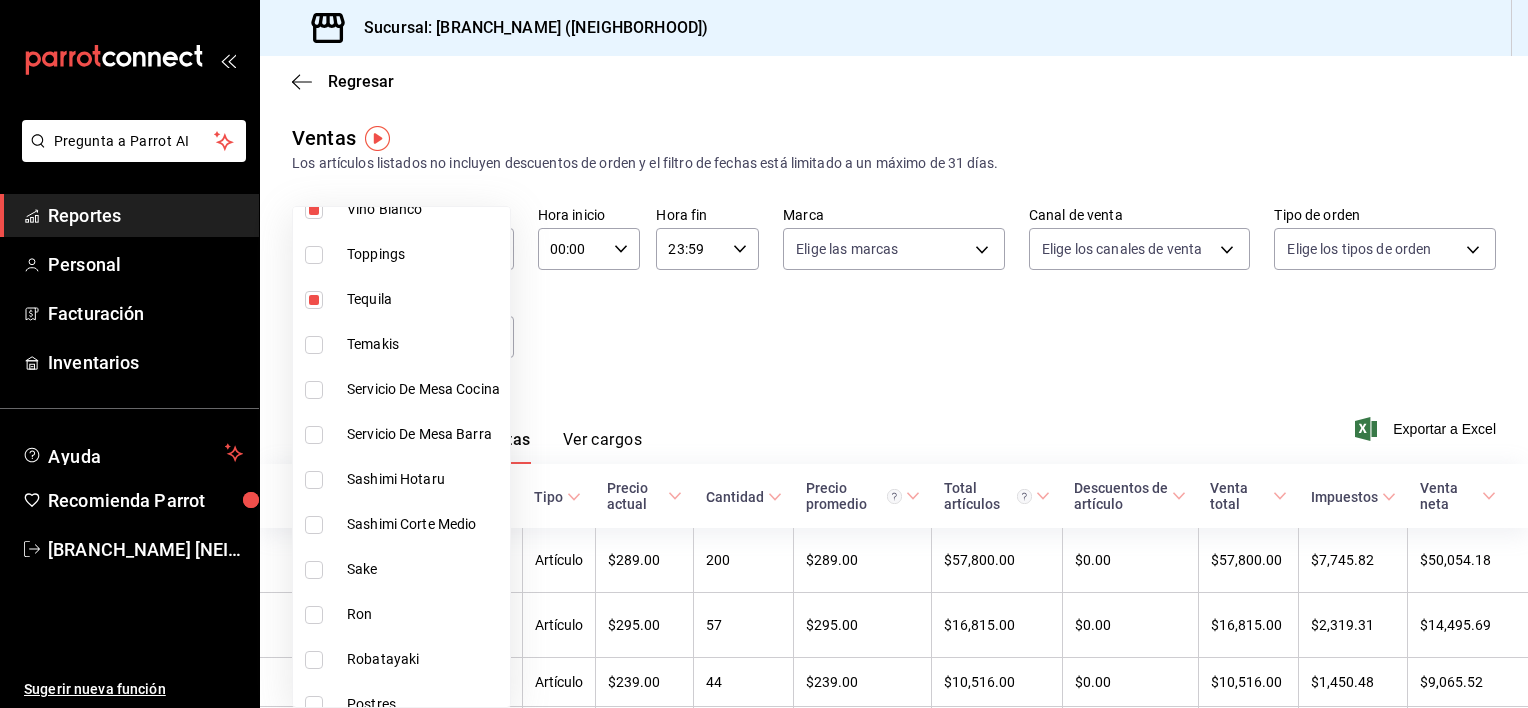 scroll, scrollTop: 362, scrollLeft: 0, axis: vertical 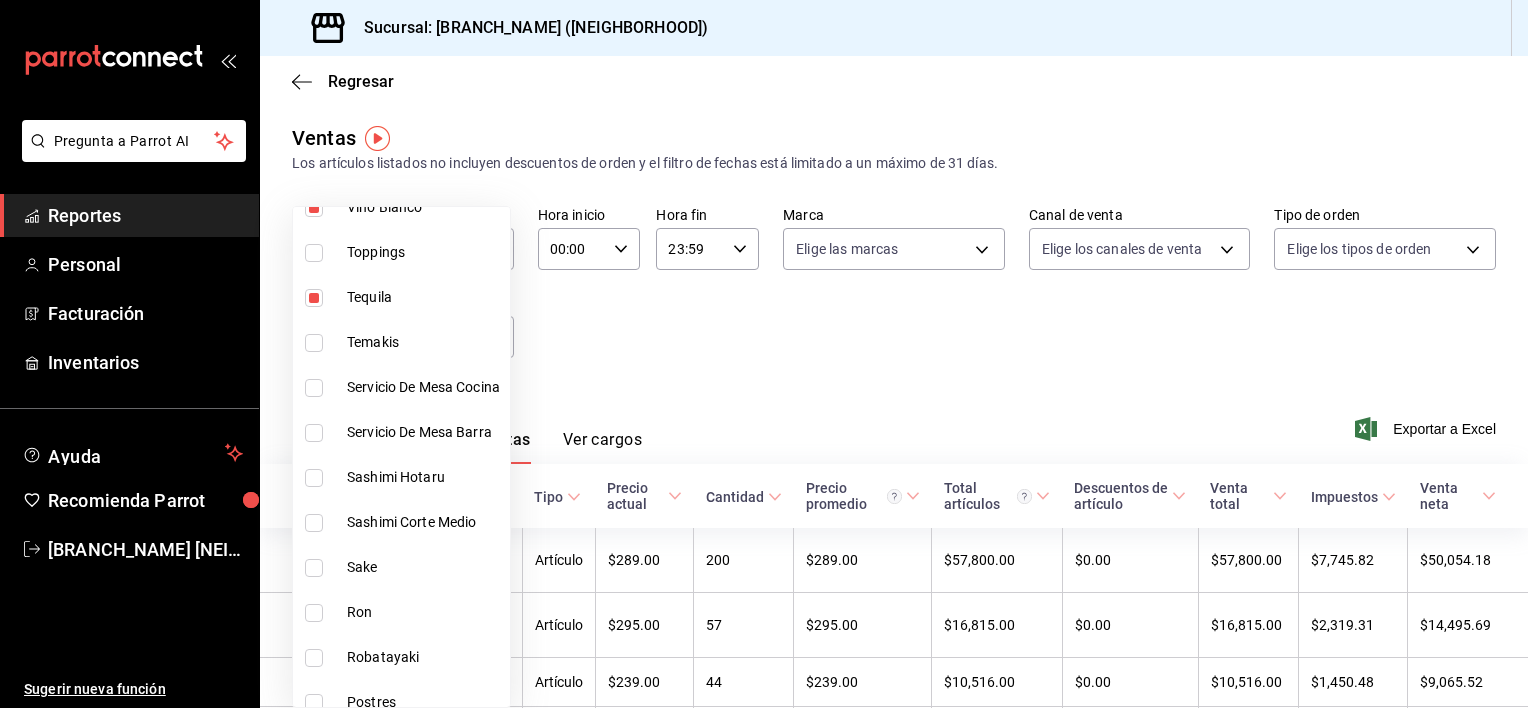 click at bounding box center (318, 568) 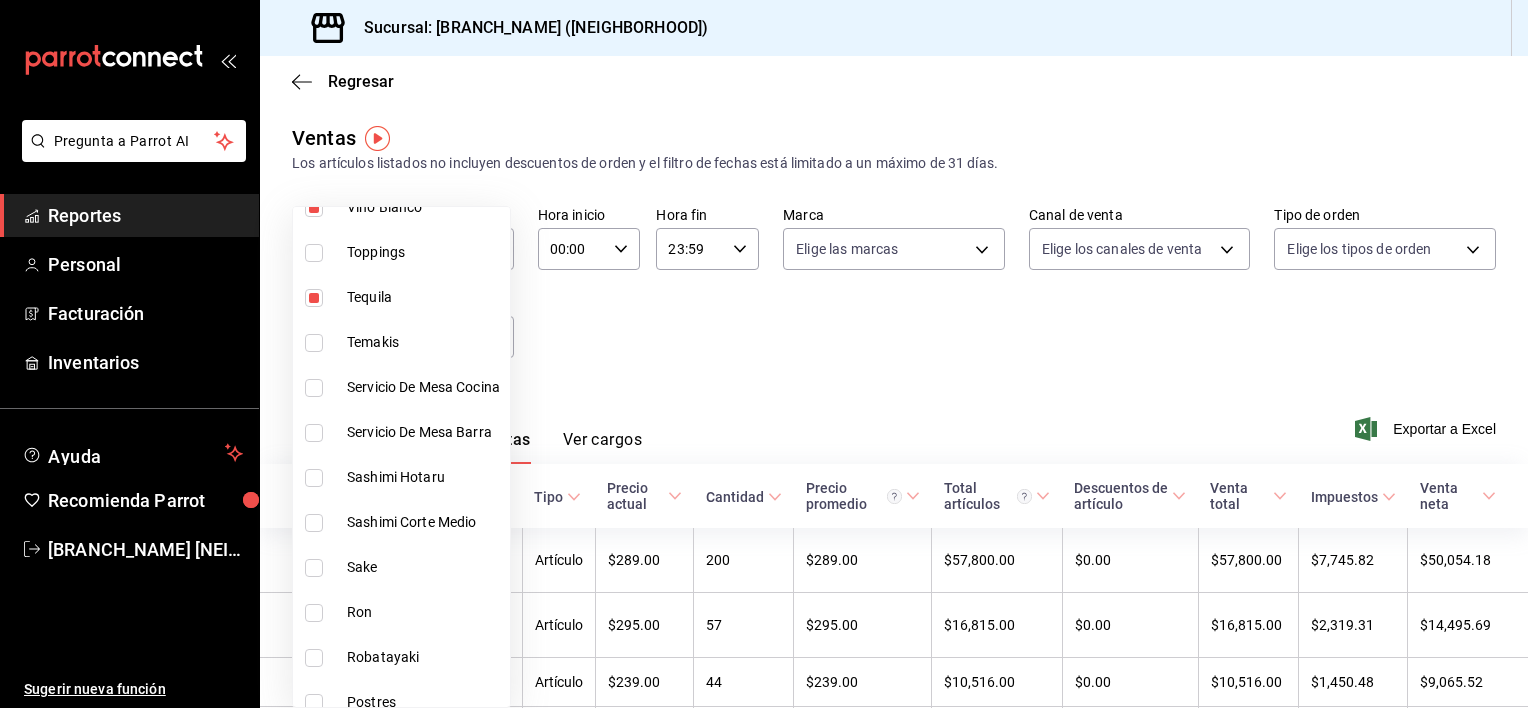 click on "Sake" at bounding box center (401, 567) 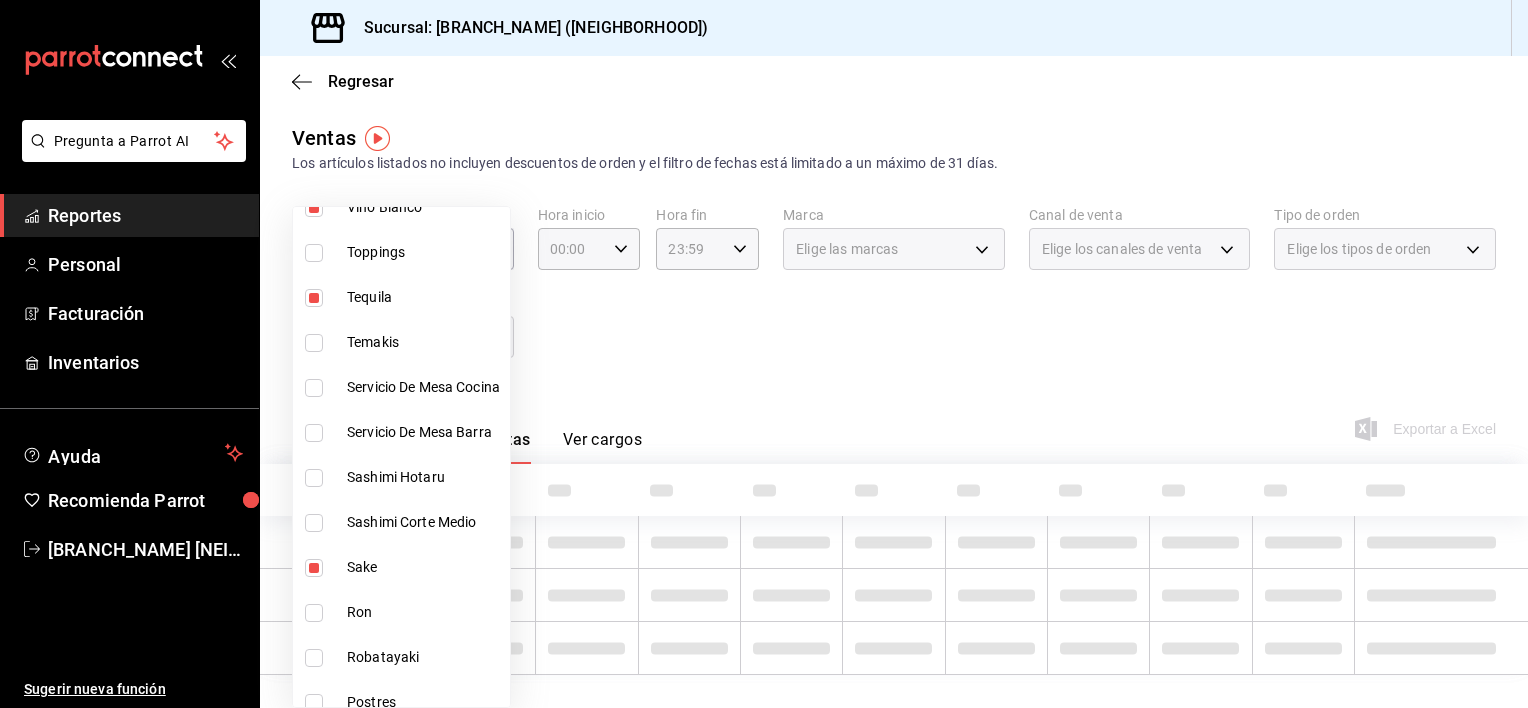 click at bounding box center (314, 613) 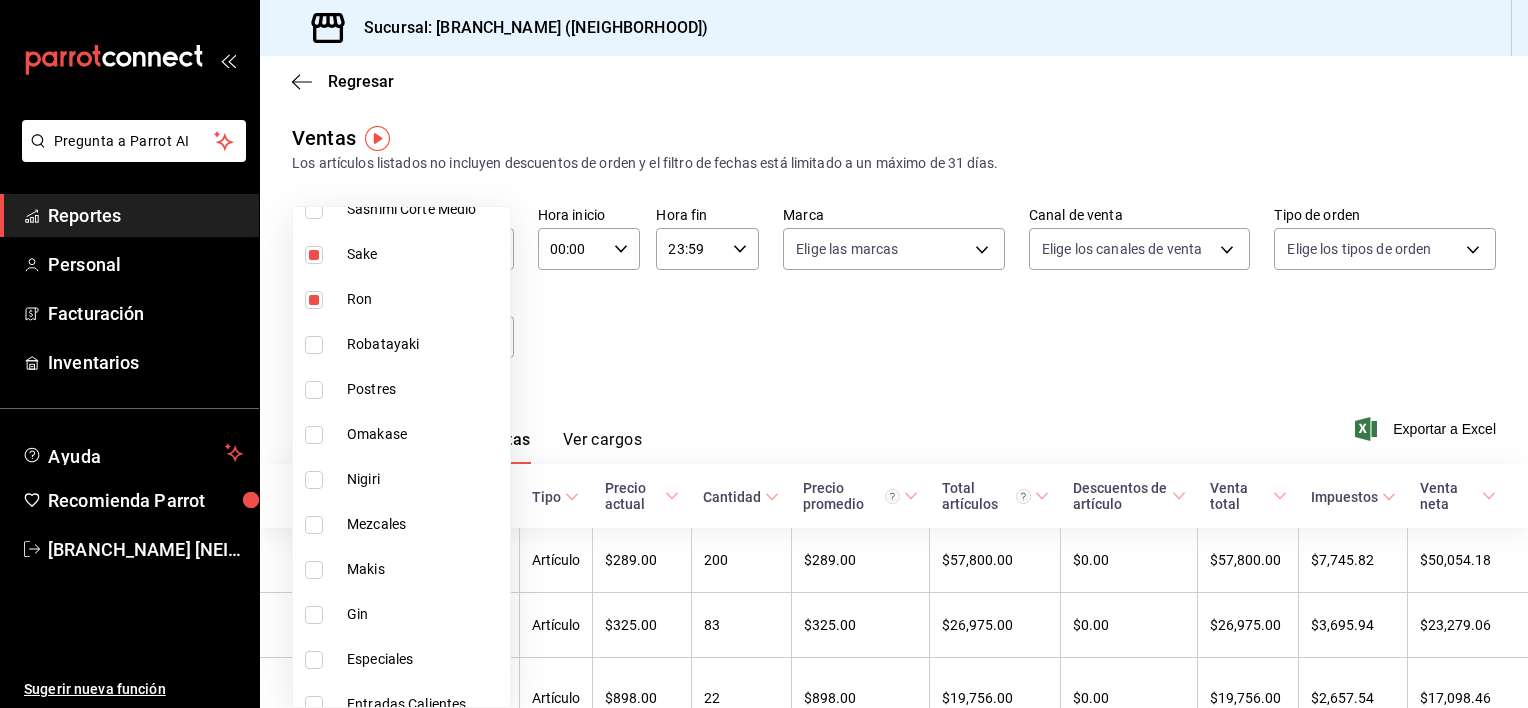 scroll, scrollTop: 679, scrollLeft: 0, axis: vertical 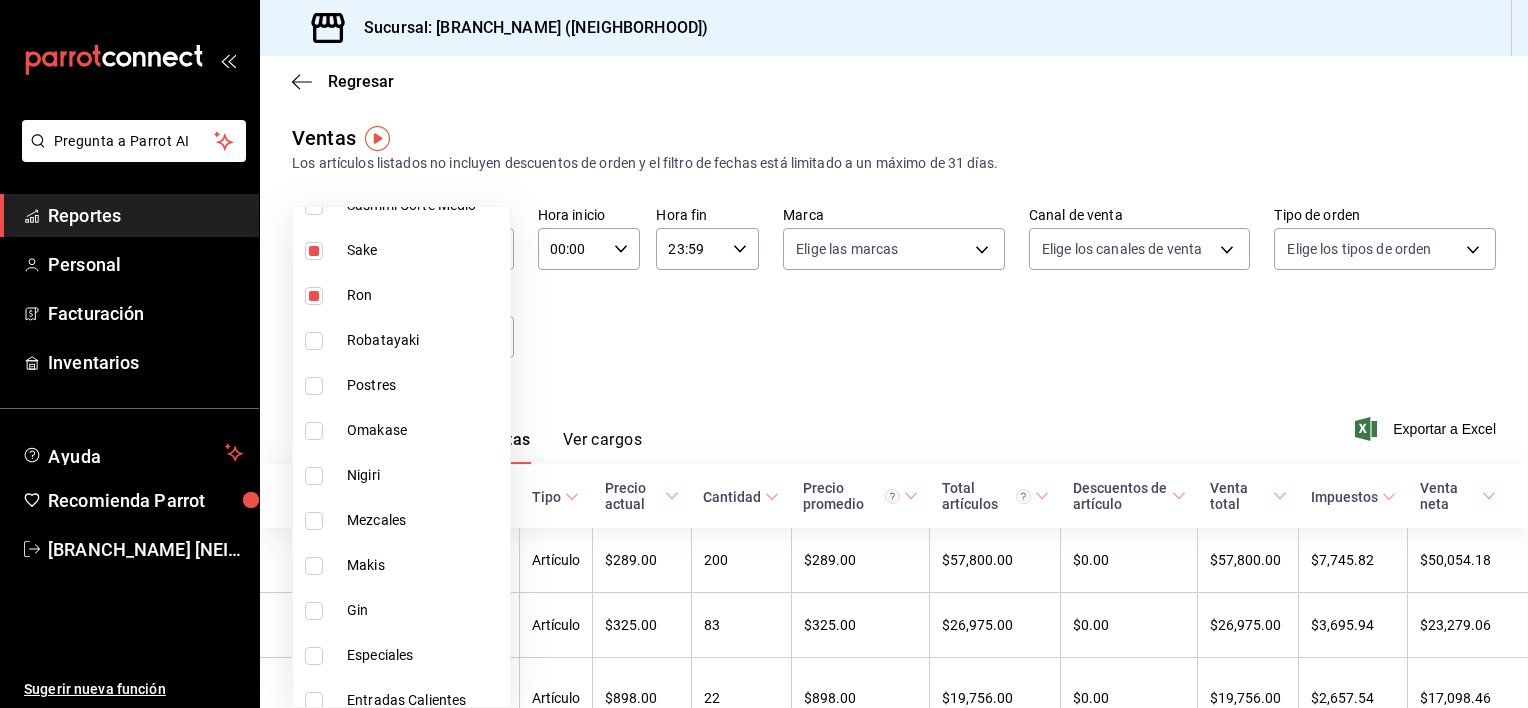 click on "Mezcales" at bounding box center [401, 520] 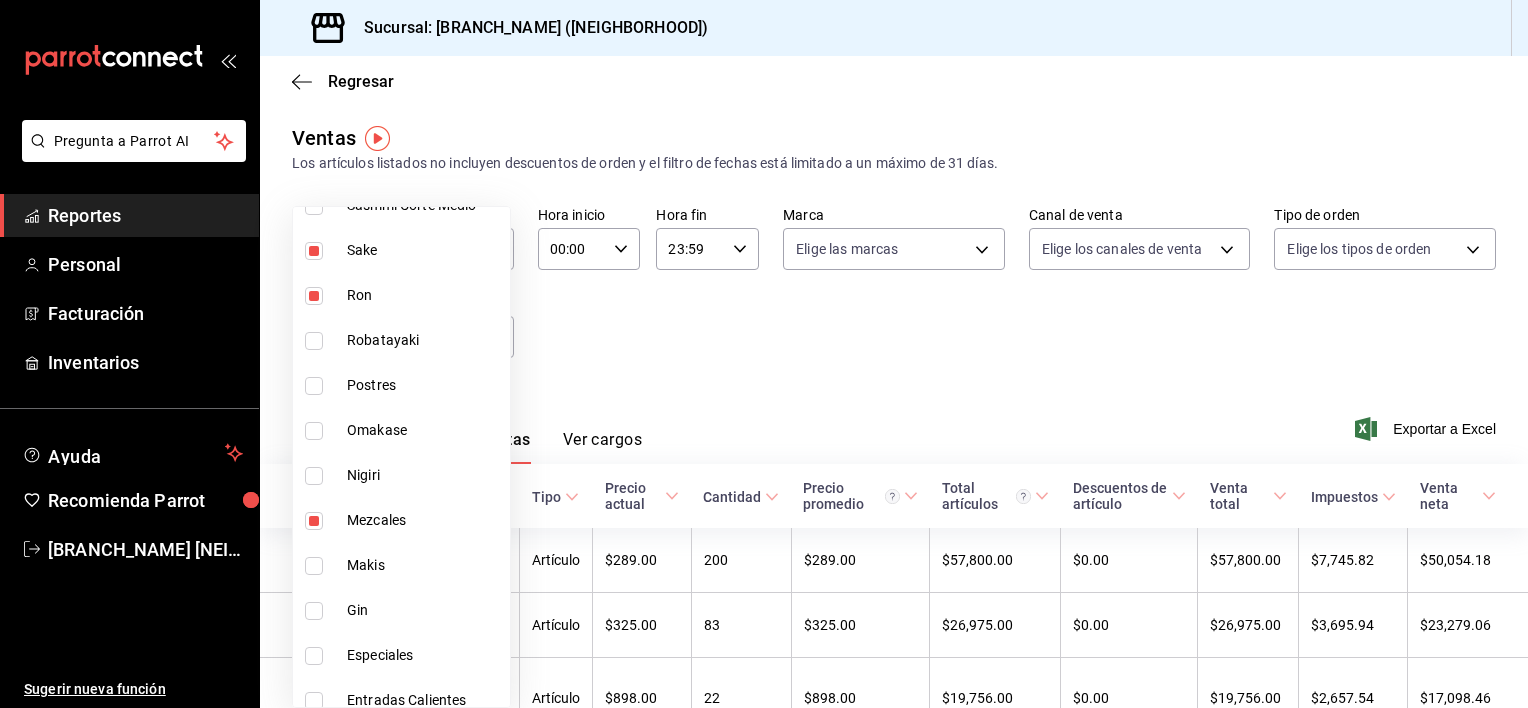click on "Gin" at bounding box center [424, 610] 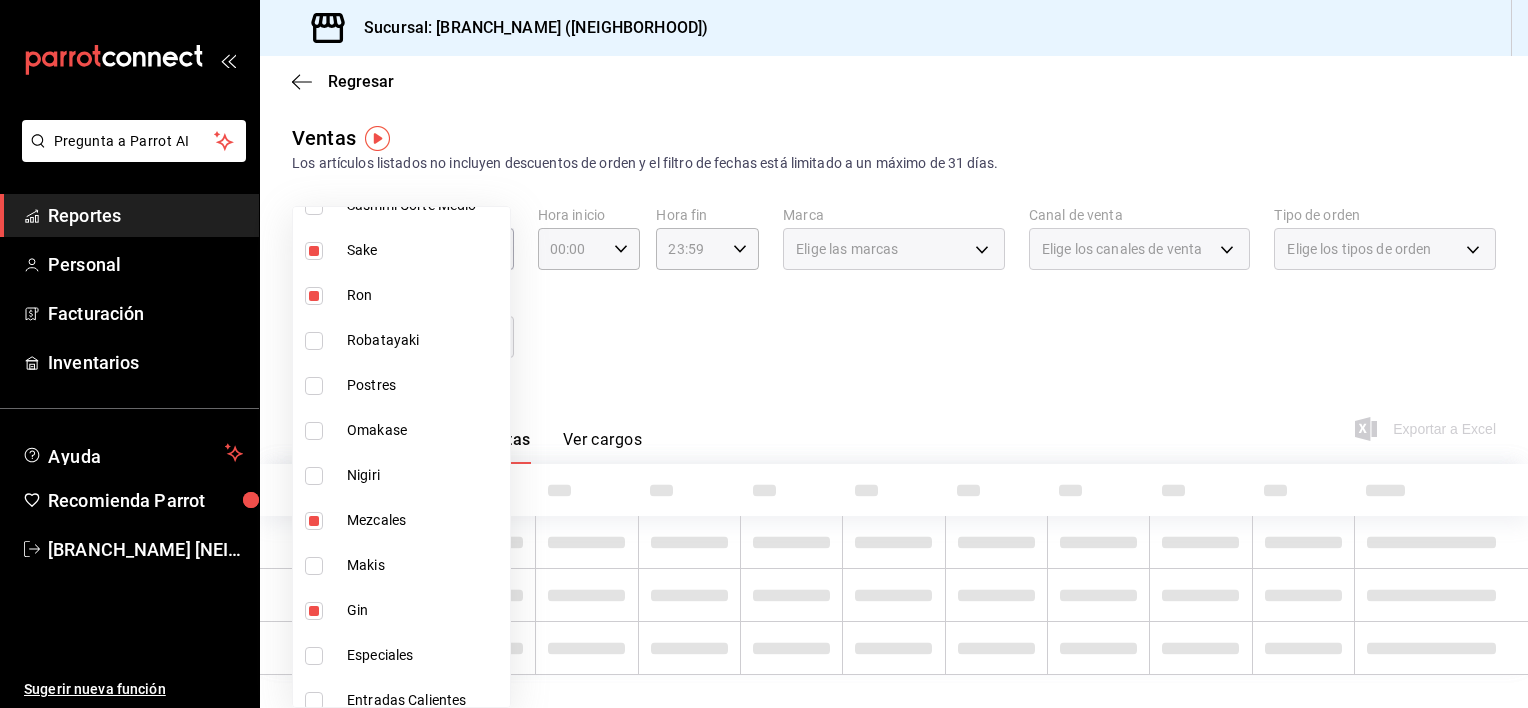 scroll, scrollTop: 830, scrollLeft: 0, axis: vertical 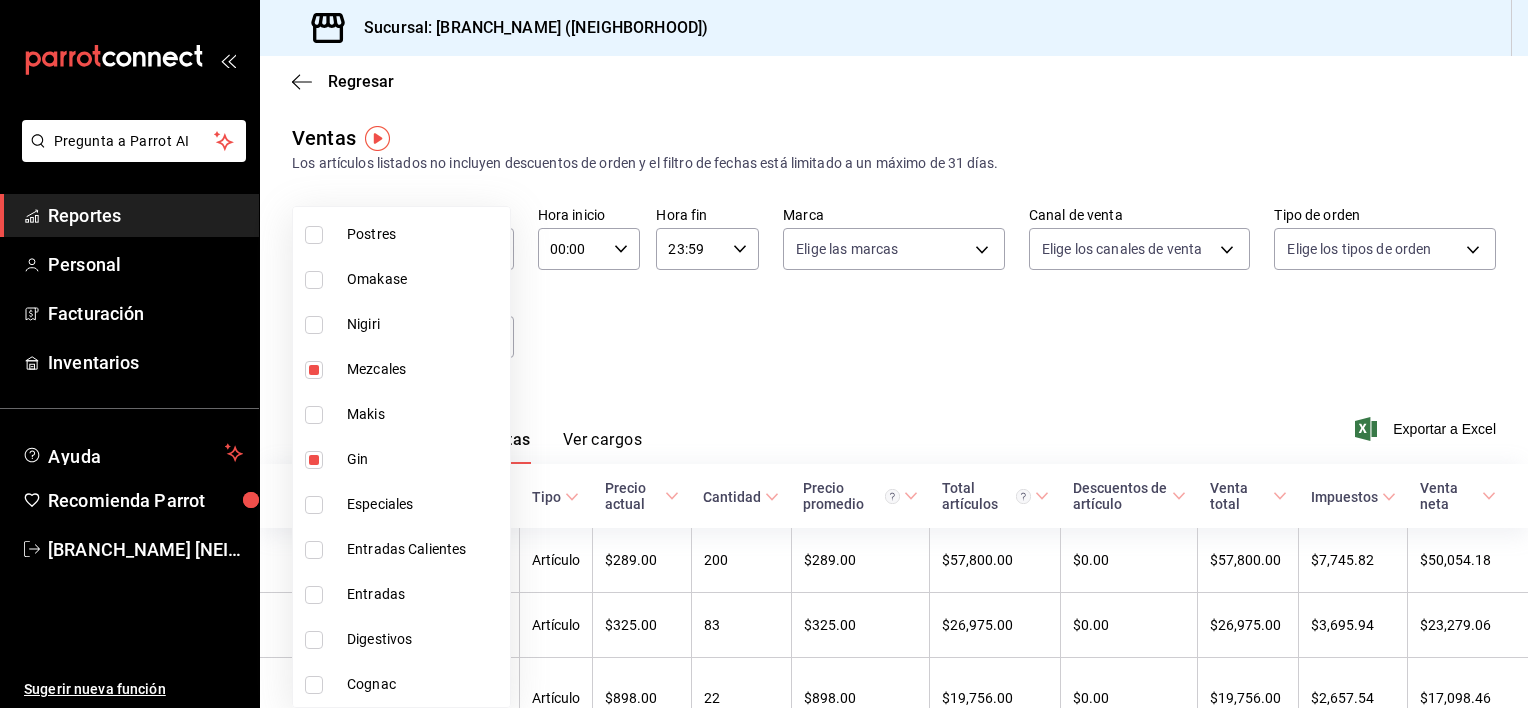 click on "Digestivos" at bounding box center (424, 639) 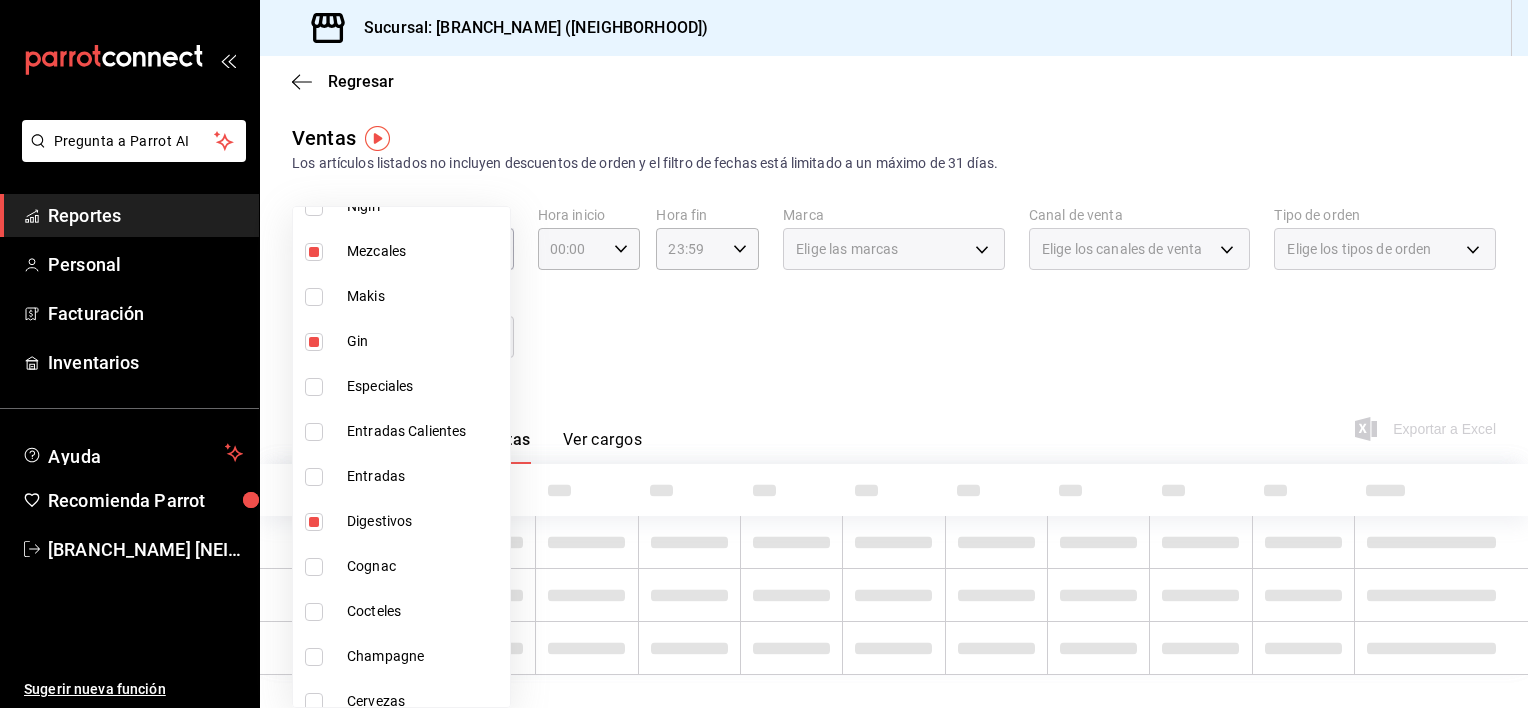 scroll, scrollTop: 950, scrollLeft: 0, axis: vertical 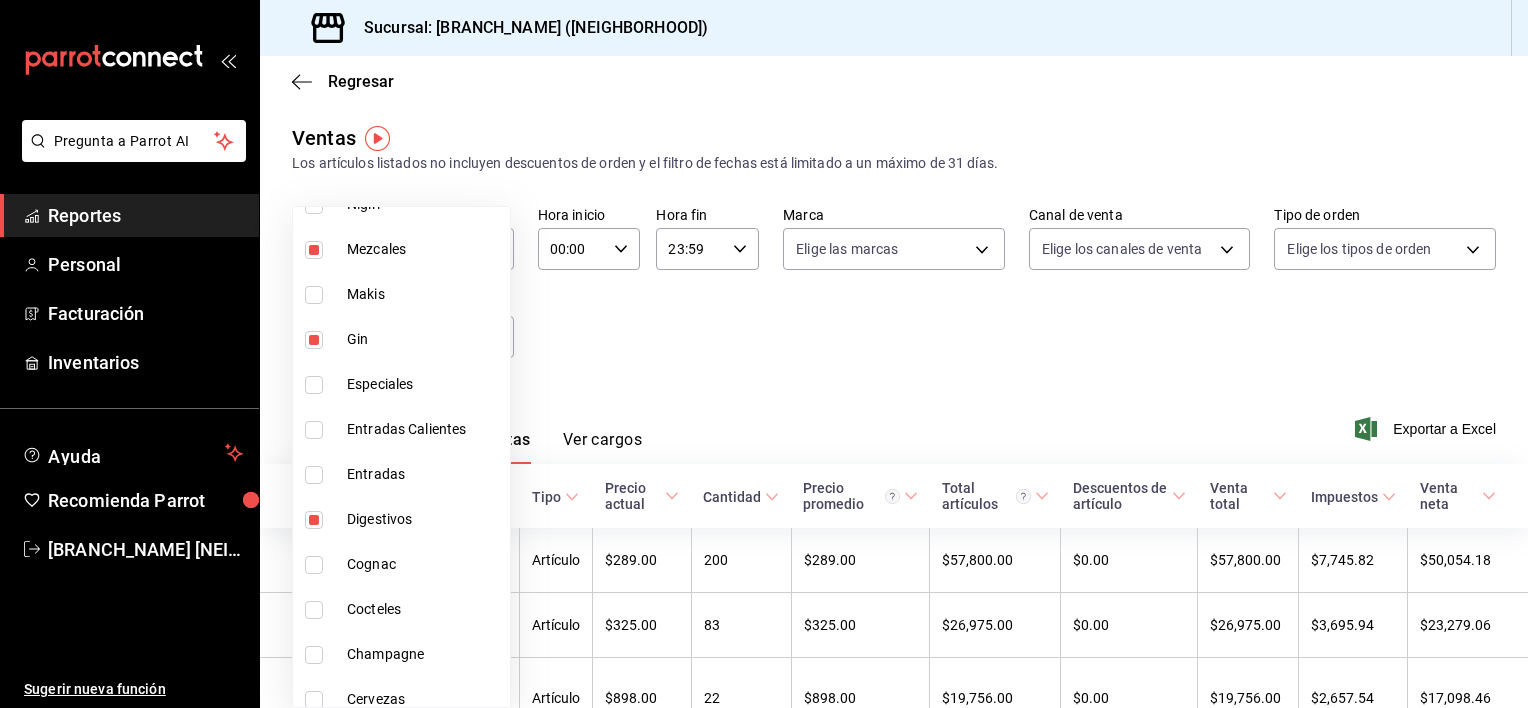click on "Cognac" at bounding box center (424, 564) 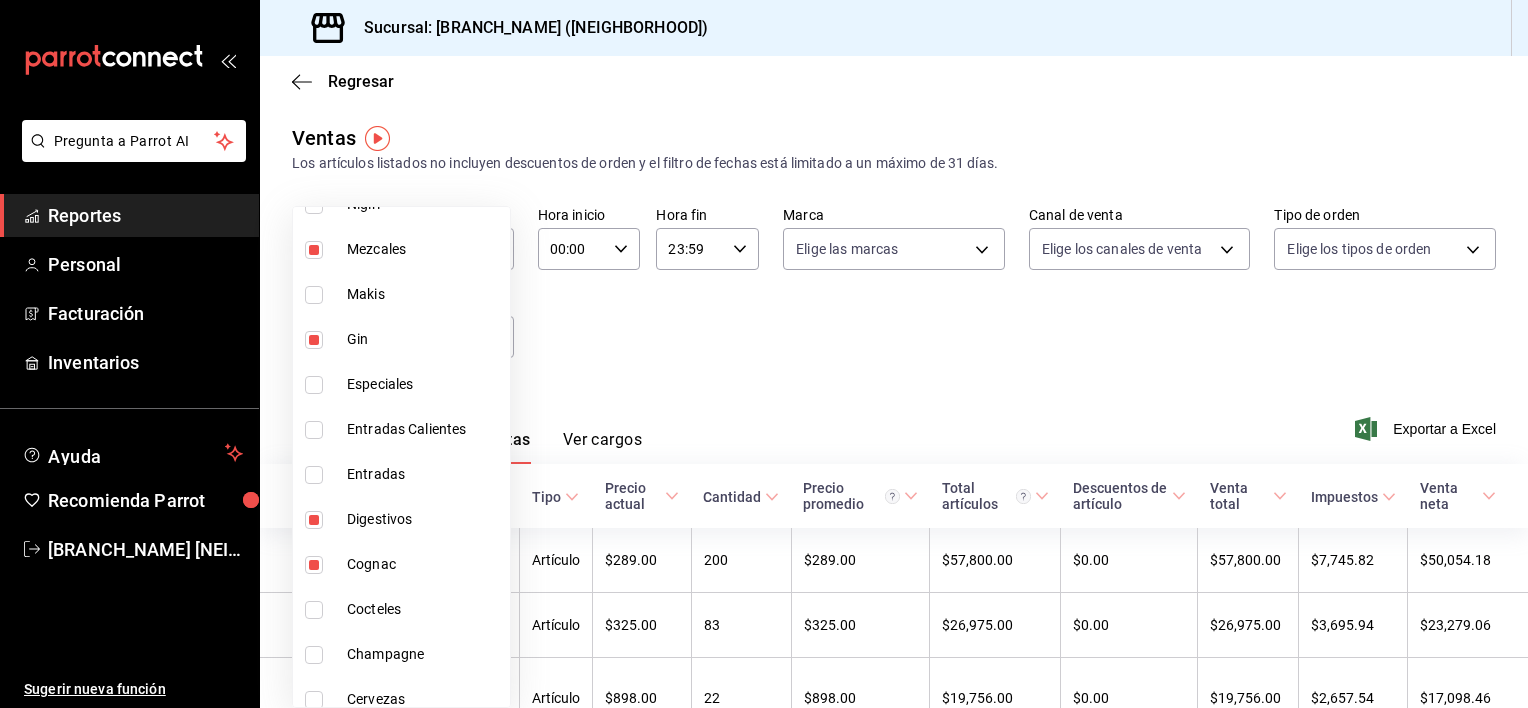 click on "Cocteles" at bounding box center [424, 609] 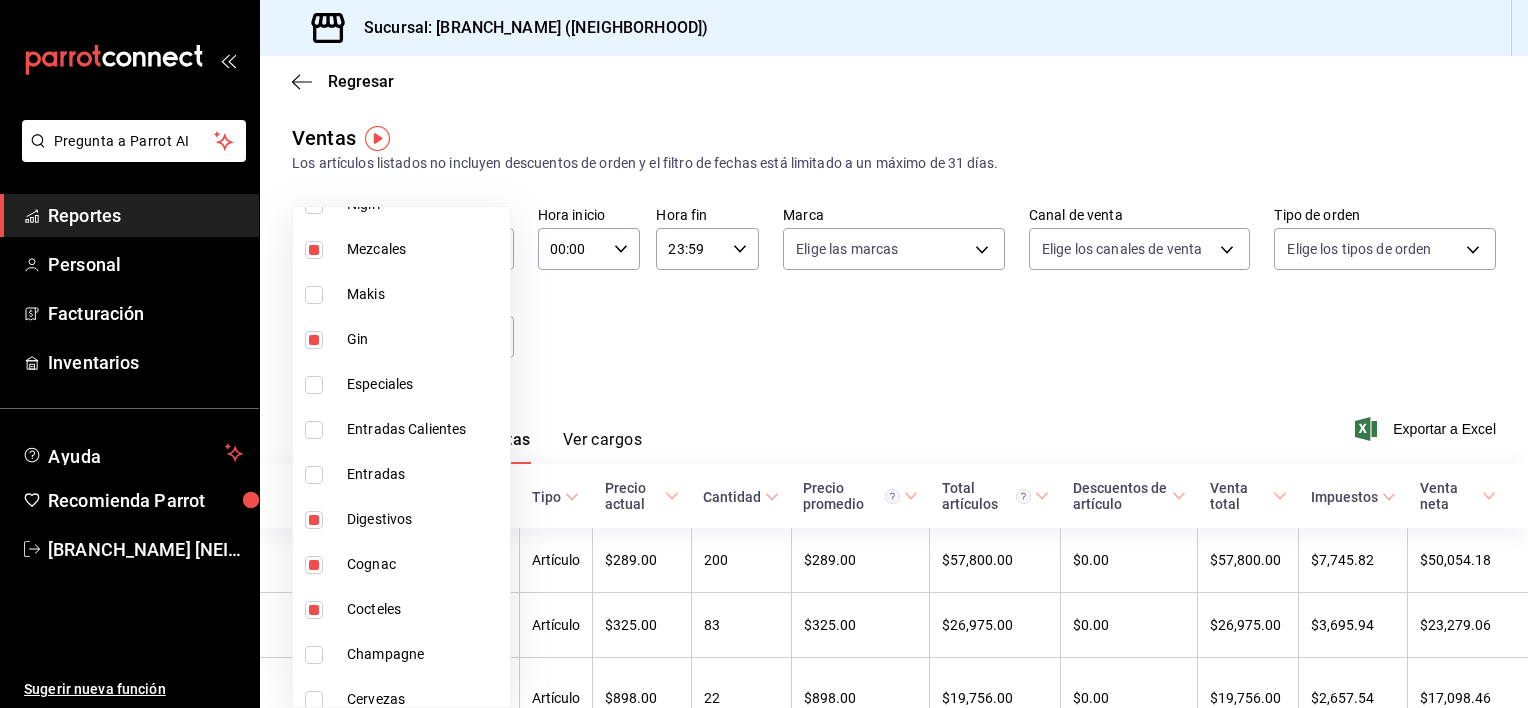 click on "Champagne" at bounding box center [401, 654] 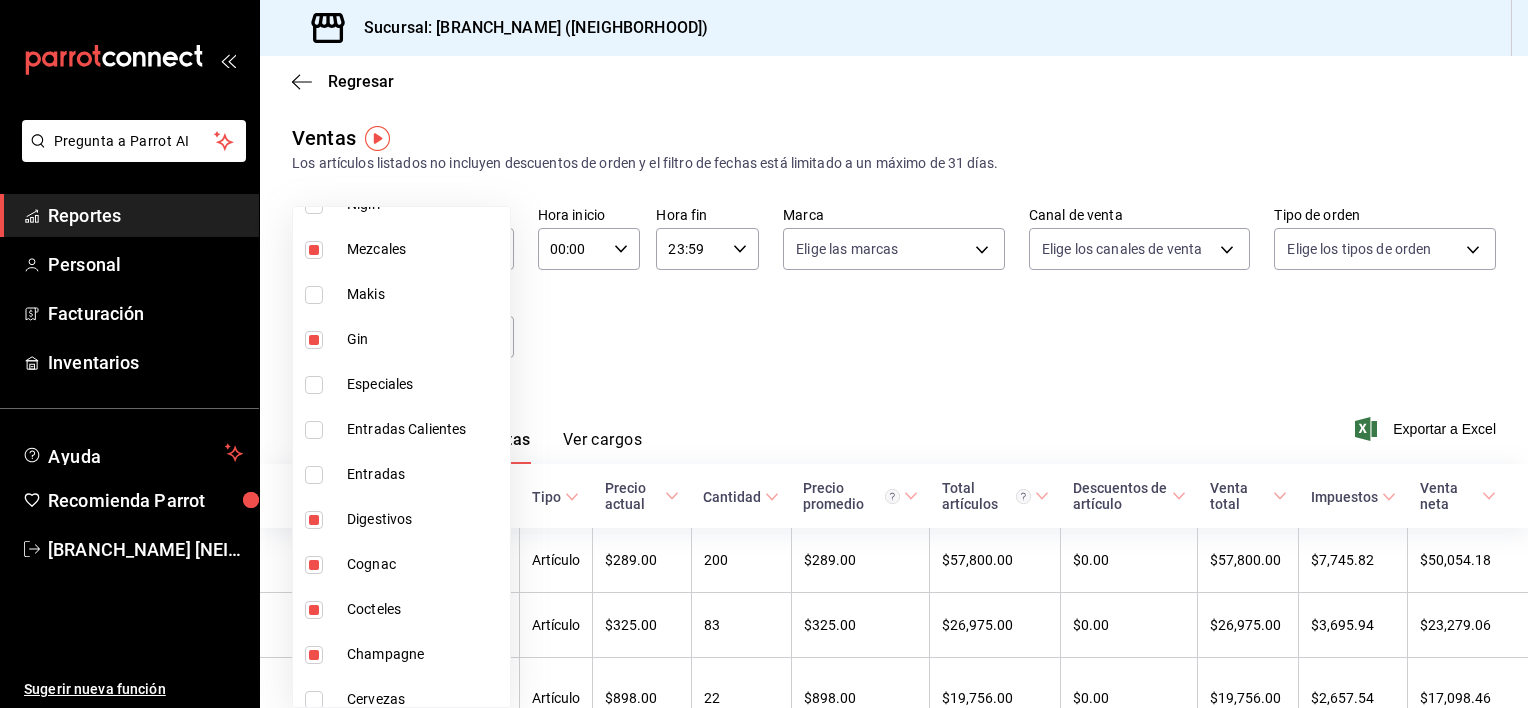 scroll, scrollTop: 1075, scrollLeft: 0, axis: vertical 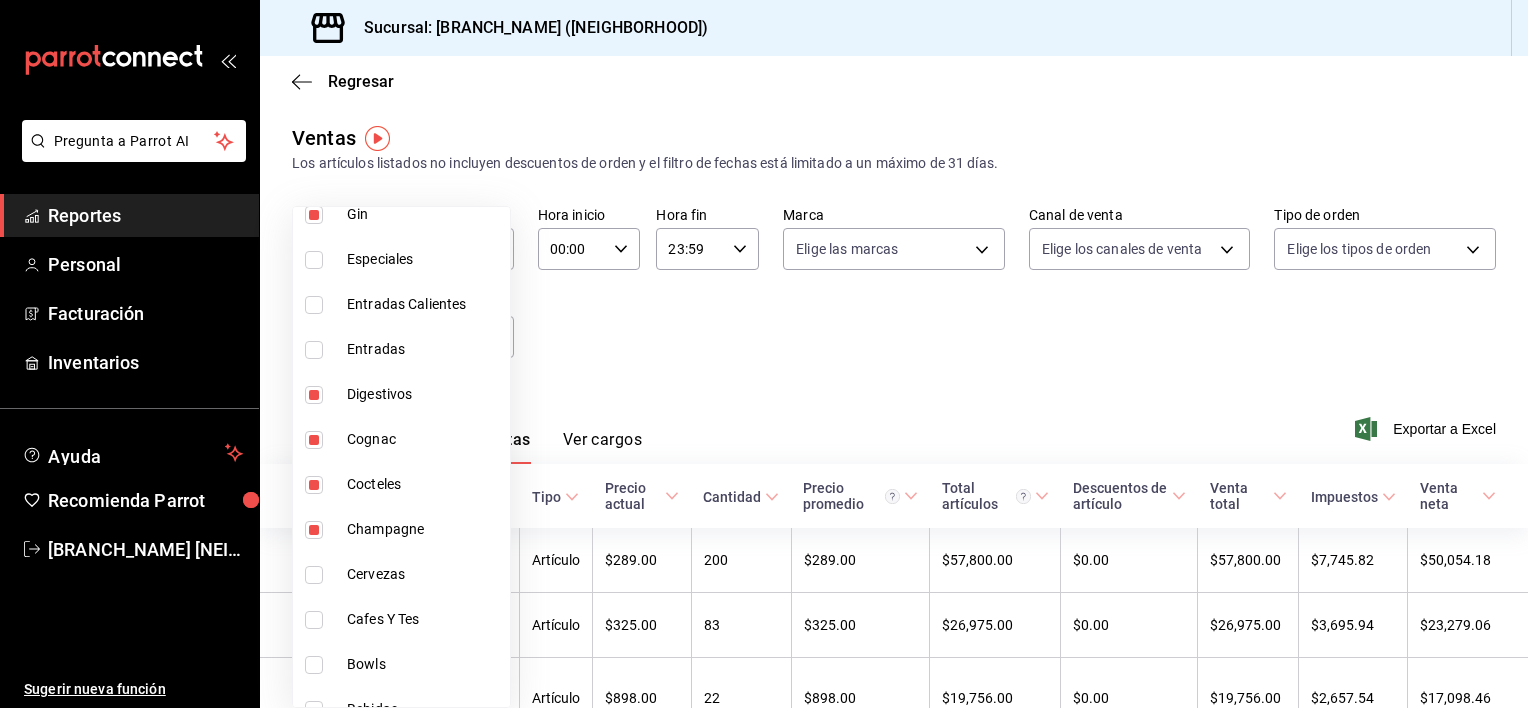 click on "Cervezas" at bounding box center [424, 574] 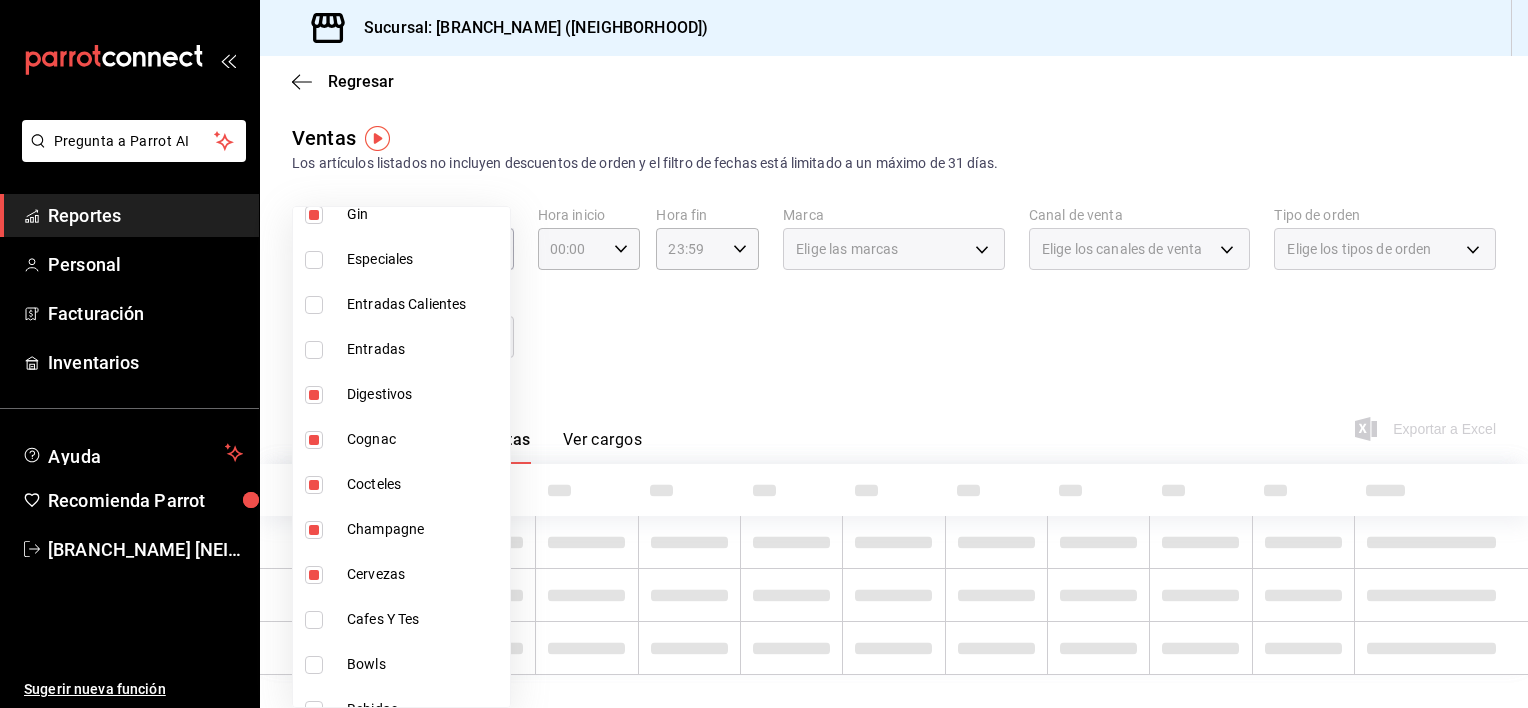 click on "Cafes Y Tes" at bounding box center [424, 619] 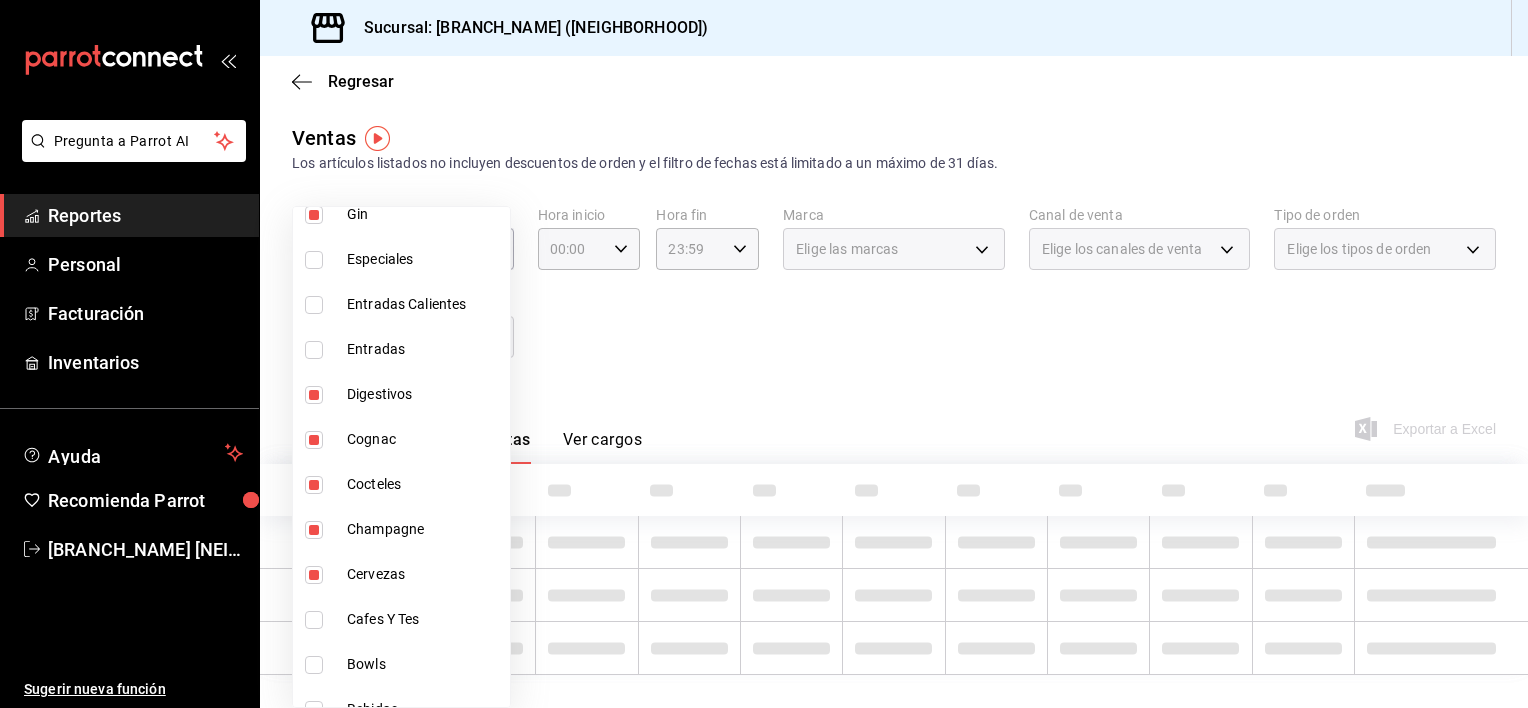 checkbox on "true" 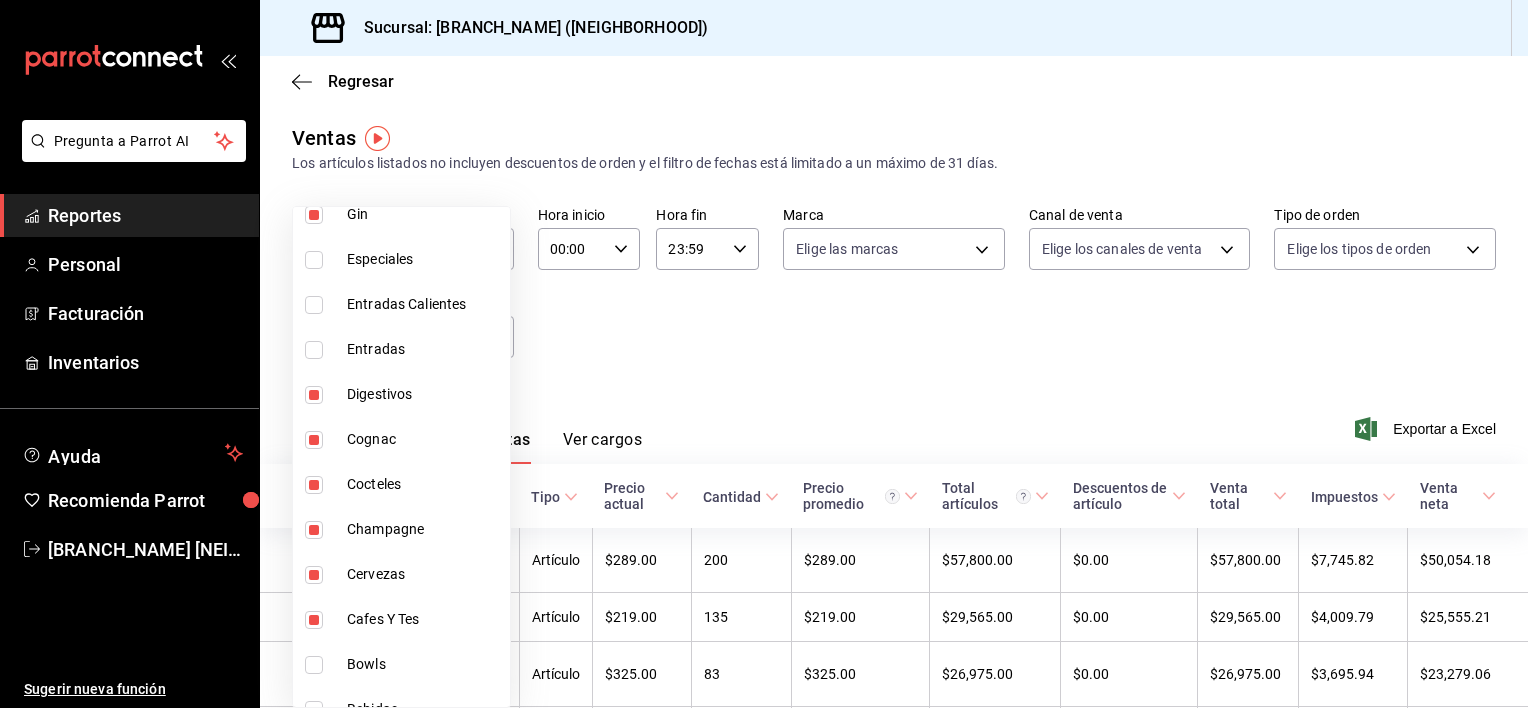 scroll, scrollTop: 1144, scrollLeft: 0, axis: vertical 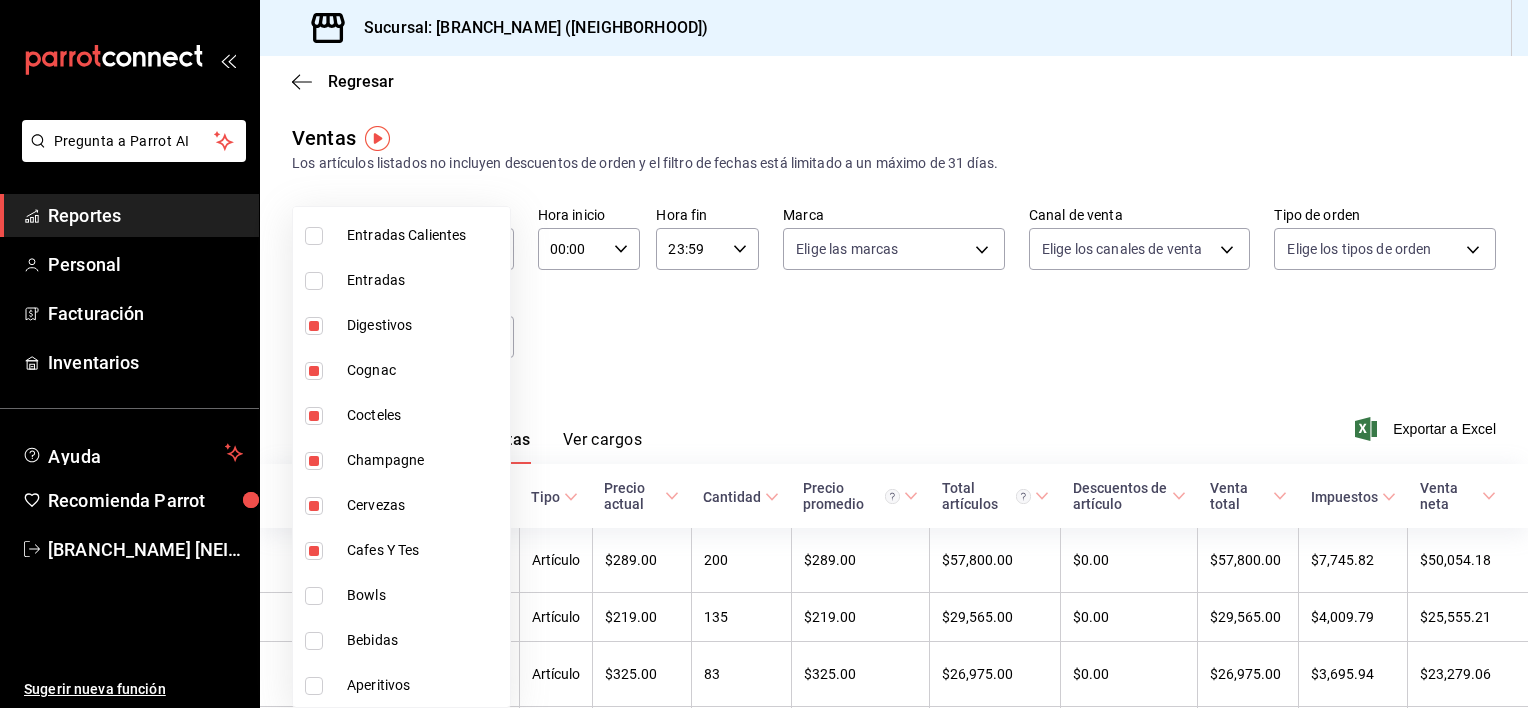click on "Bebidas" at bounding box center (424, 640) 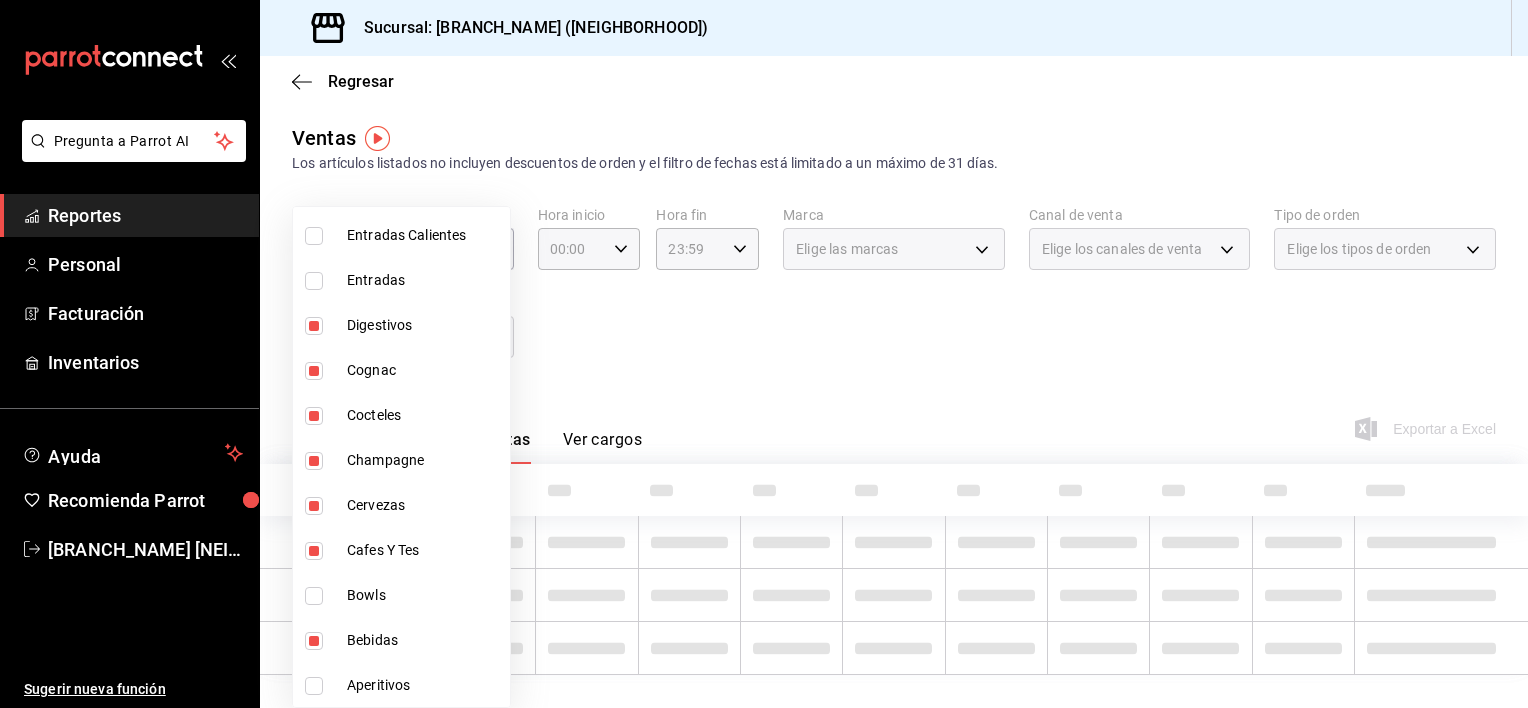 click on "Aperitivos" at bounding box center (424, 685) 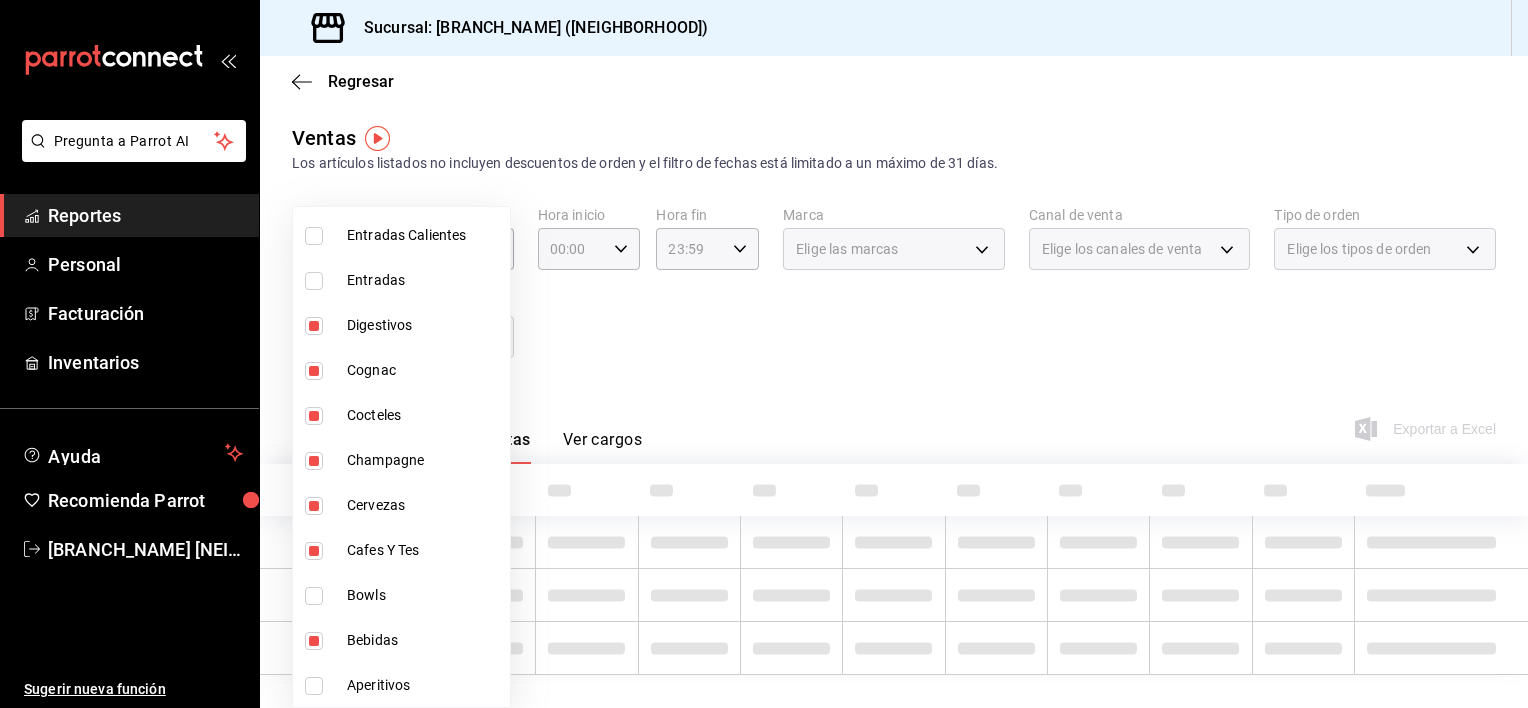 type on "[UUID],[UUID],[UUID],[UUID],[UUID],[UUID],[UUID],[UUID],[UUID],[UUID],[UUID],[UUID],[UUID],[UUID],[UUID],[UUID],[UUID],[UUID],[UUID],[UUID]" 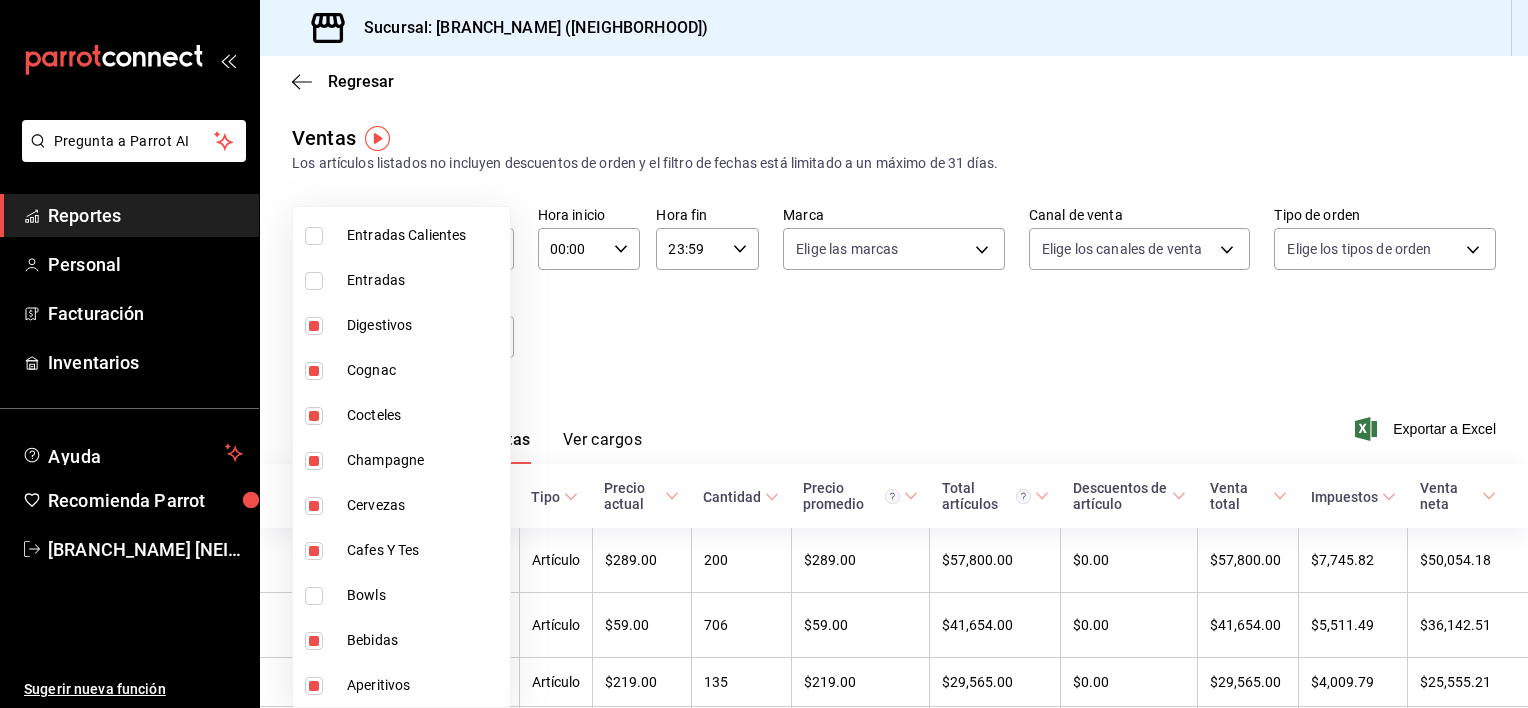 click at bounding box center (764, 354) 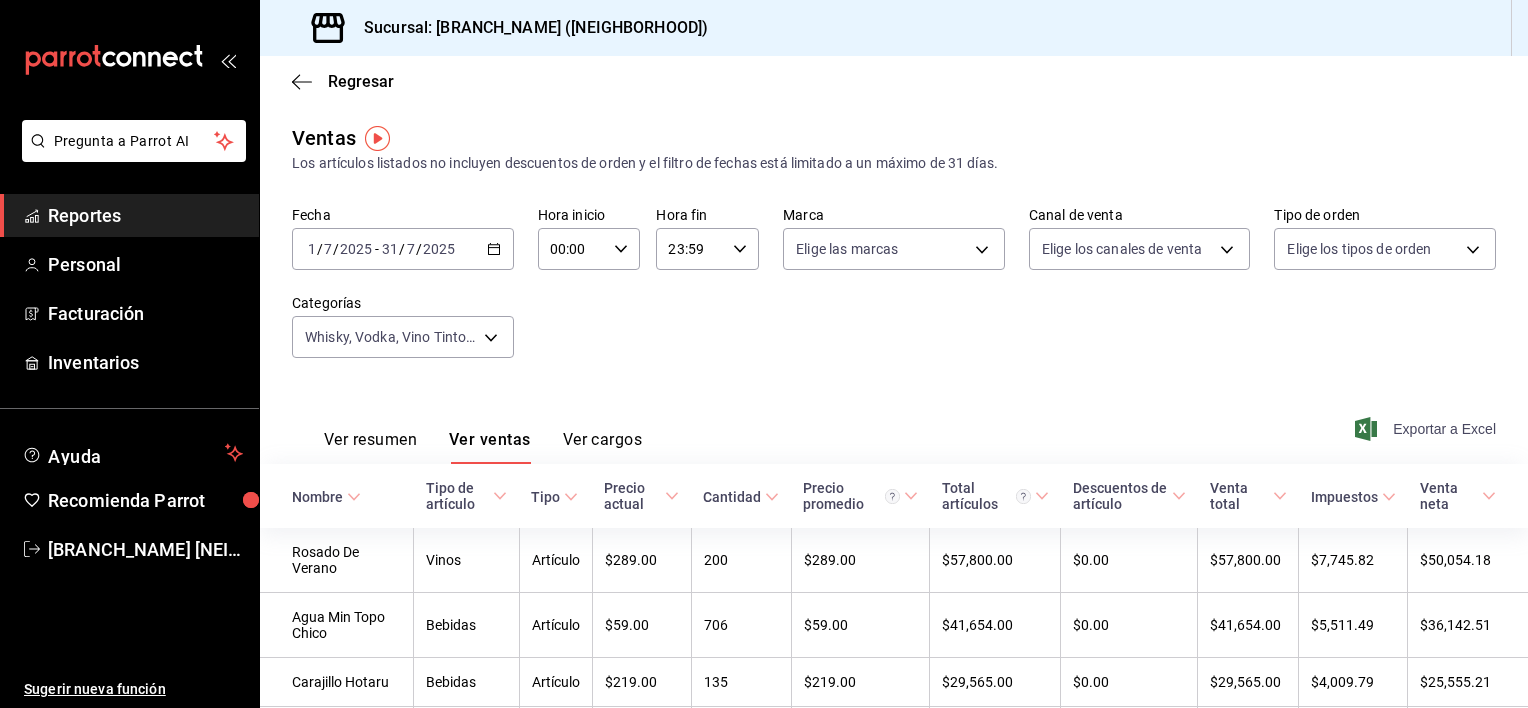 click on "Exportar a Excel" at bounding box center [1427, 429] 